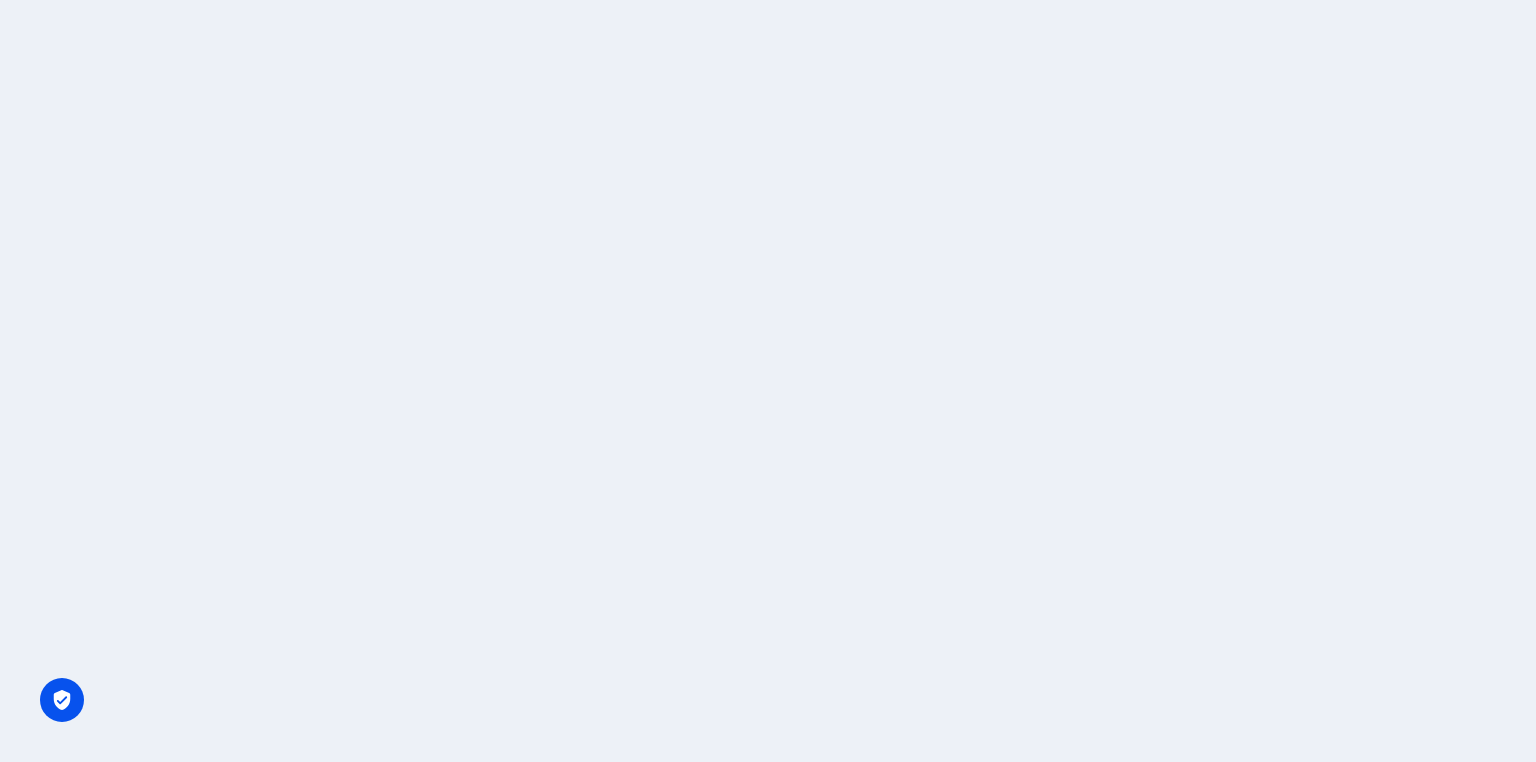 scroll, scrollTop: 0, scrollLeft: 0, axis: both 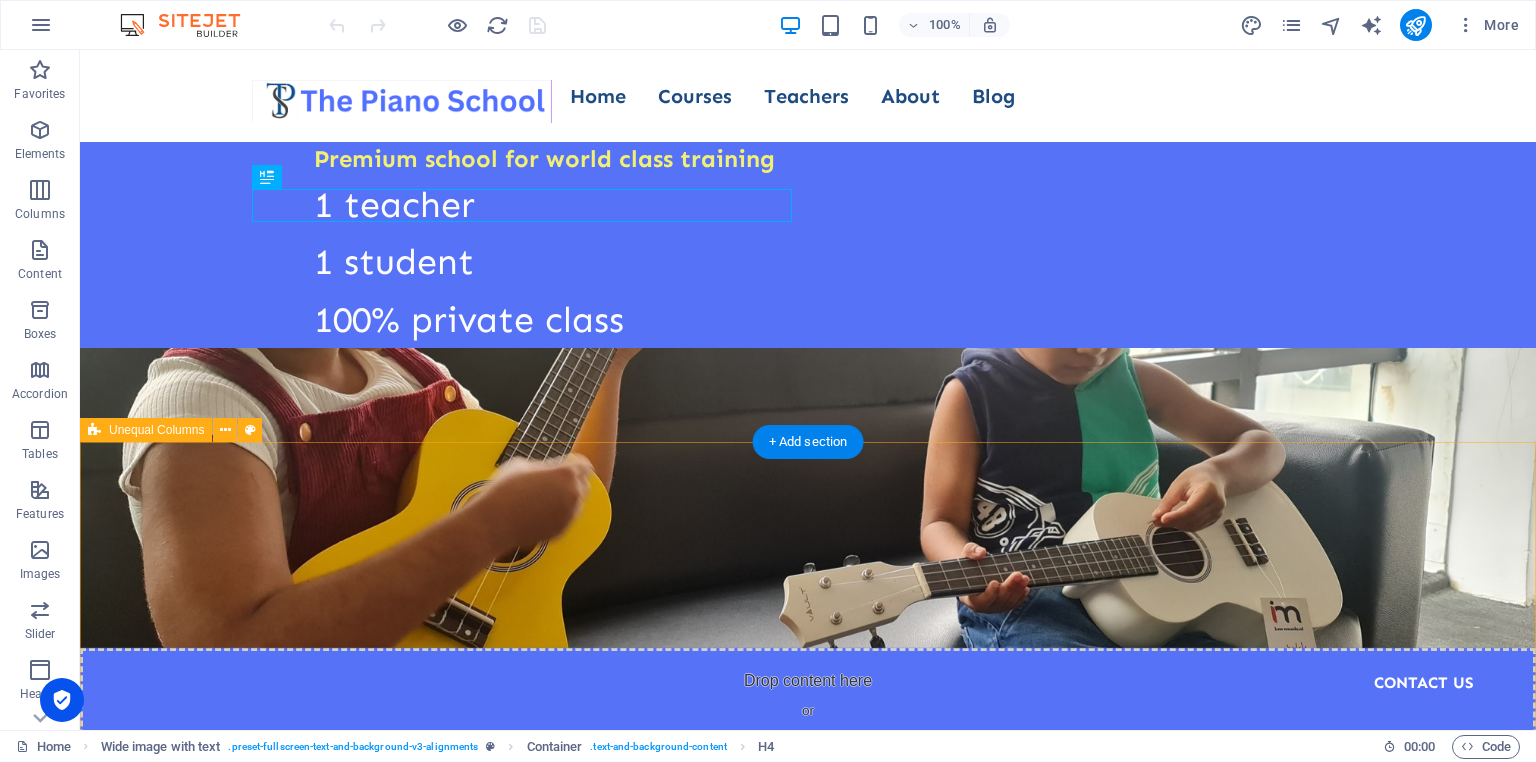 click on "Welcome to  The Piano School Where Passion Meets Precision At  The Piano School , we believe music is more than just notes—it's an experience that shapes character, creativity, and confidence. With over three decades of teaching excellence, we offer one-on-one, structured piano lessons tailored to each student’s goals, pace, and potential. Whether you’re a beginner finding your rhythm or an advanced learner preparing for international music exams, we provide a nurturing and inspiring environment to help you grow. Courses About Us" at bounding box center [808, 1482] 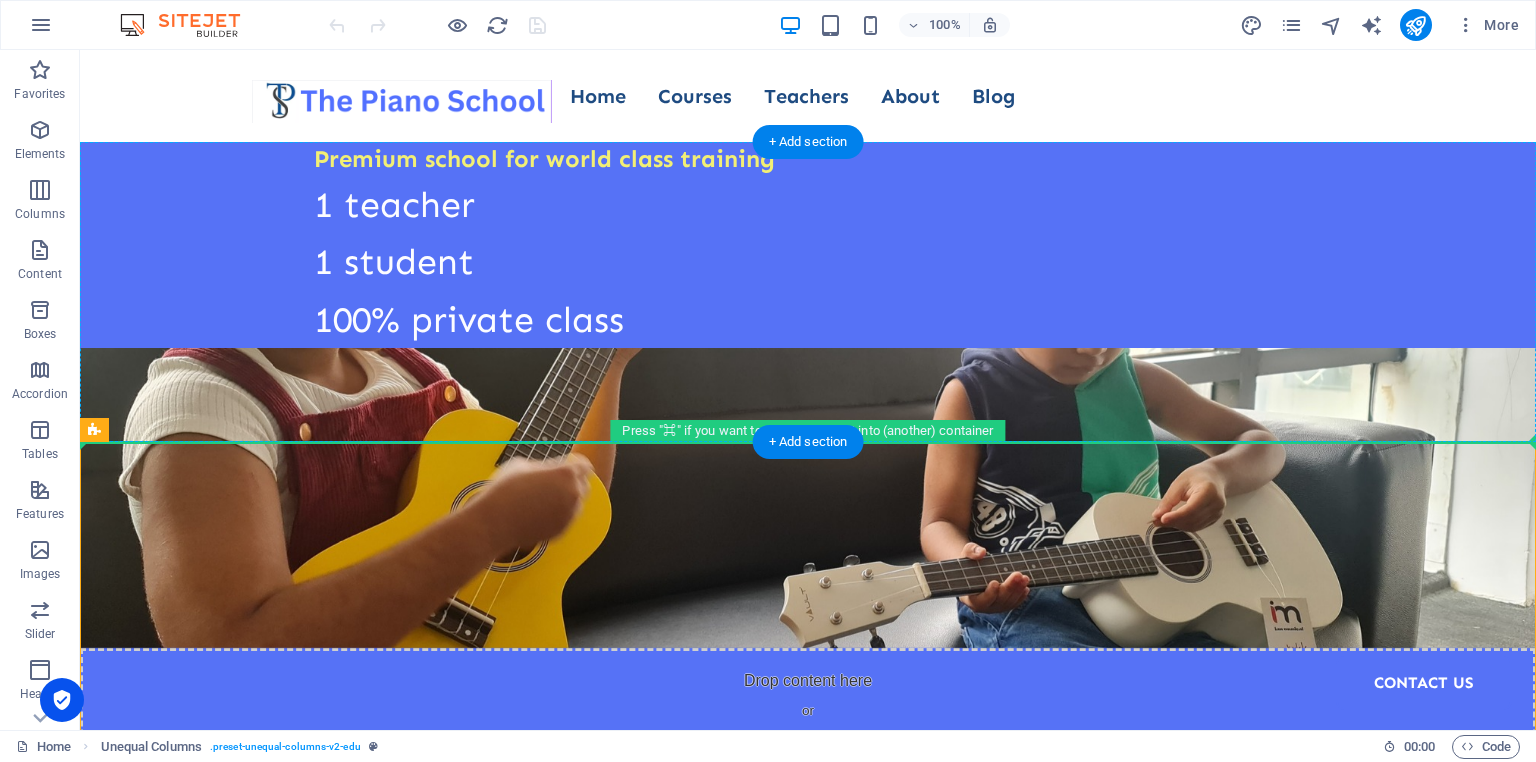 drag, startPoint x: 648, startPoint y: 473, endPoint x: 655, endPoint y: 425, distance: 48.507732 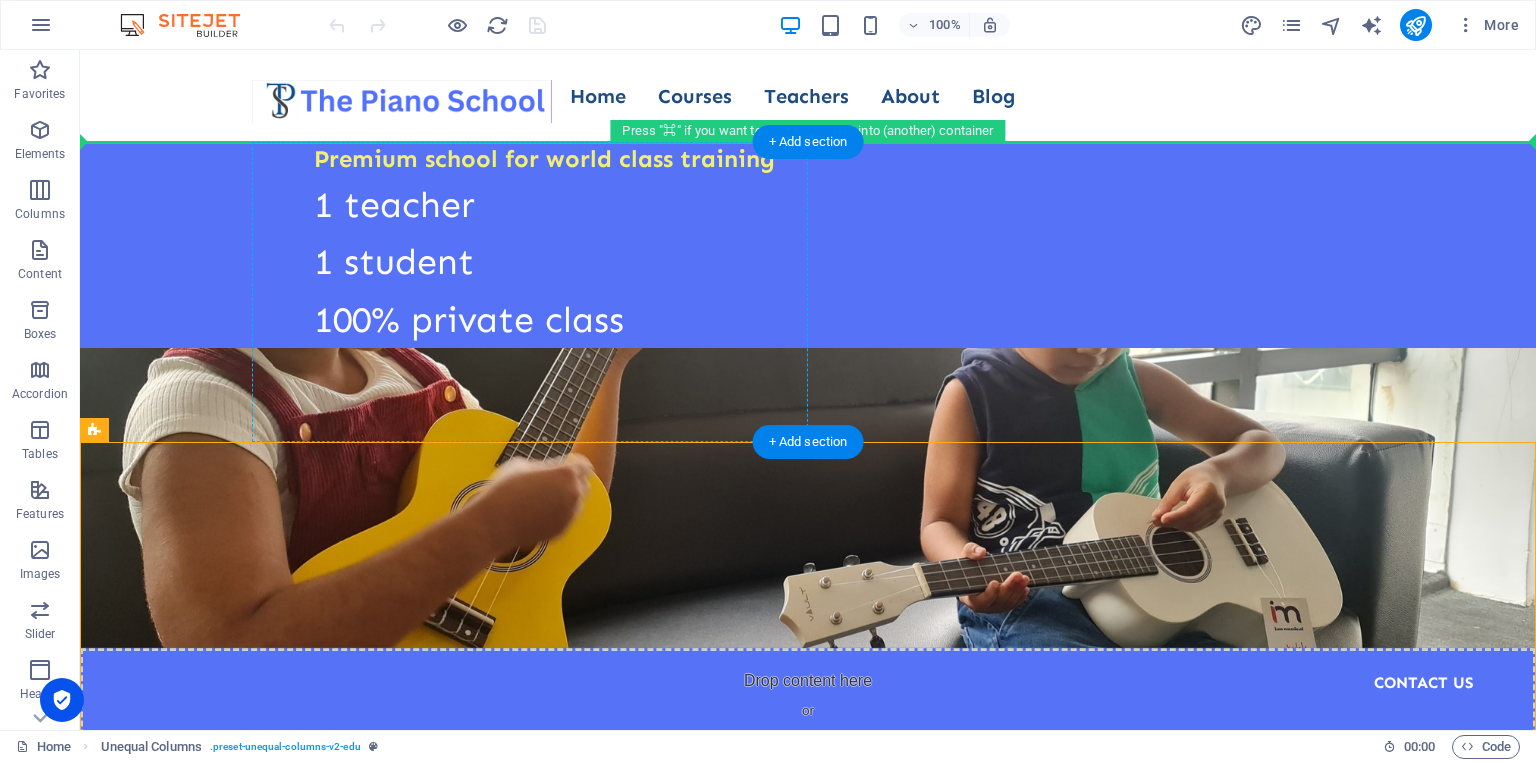 drag, startPoint x: 667, startPoint y: 481, endPoint x: 707, endPoint y: 213, distance: 270.96863 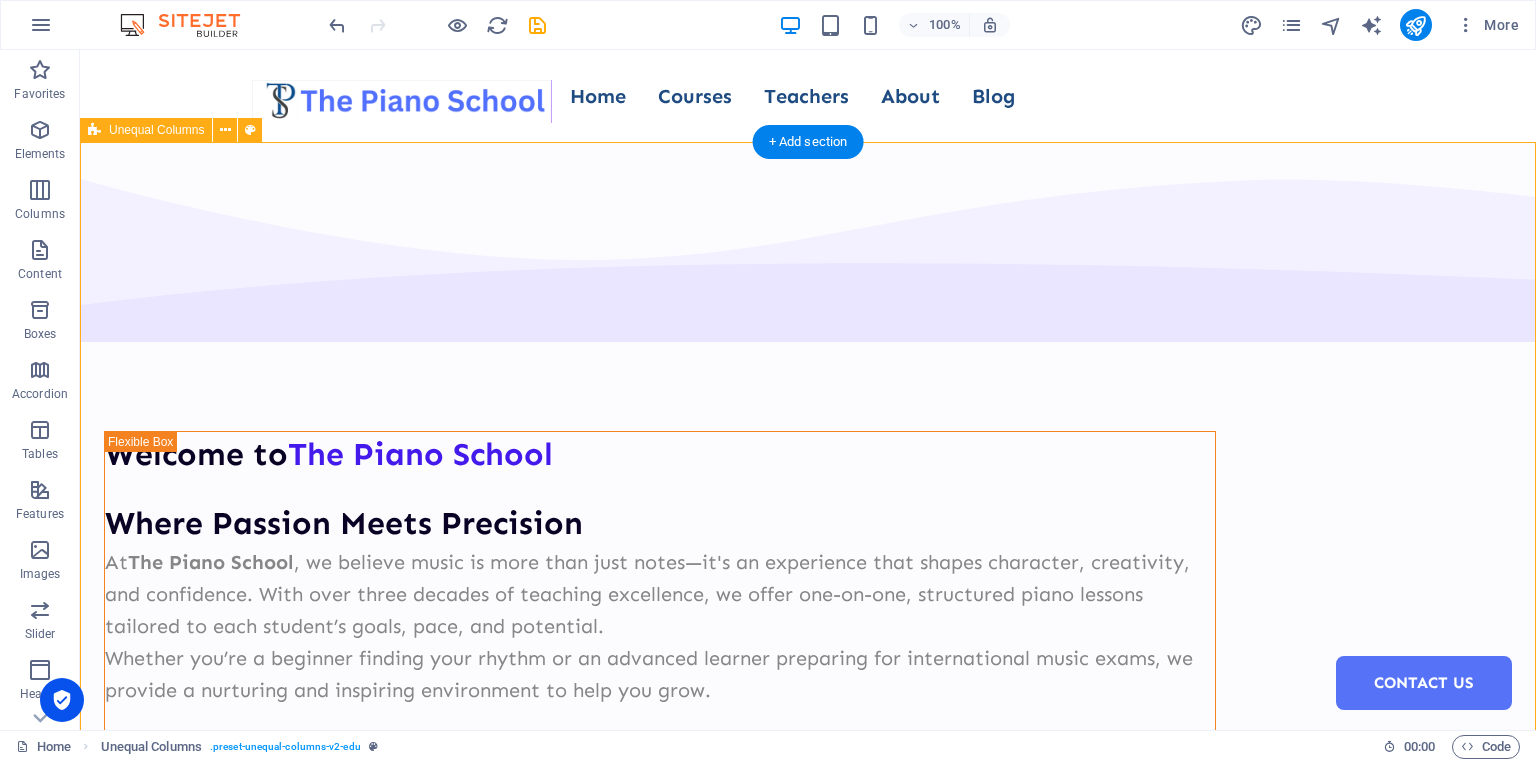 click on "Welcome to  The Piano School Where Passion Meets Precision At  The Piano School , we believe music is more than just notes—it's an experience that shapes character, creativity, and confidence. With over three decades of teaching excellence, we offer one-on-one, structured piano lessons tailored to each student’s goals, pace, and potential. Whether you’re a beginner finding your rhythm or an advanced learner preparing for international music exams, we provide a nurturing and inspiring environment to help you grow. Courses About Us" at bounding box center [808, 834] 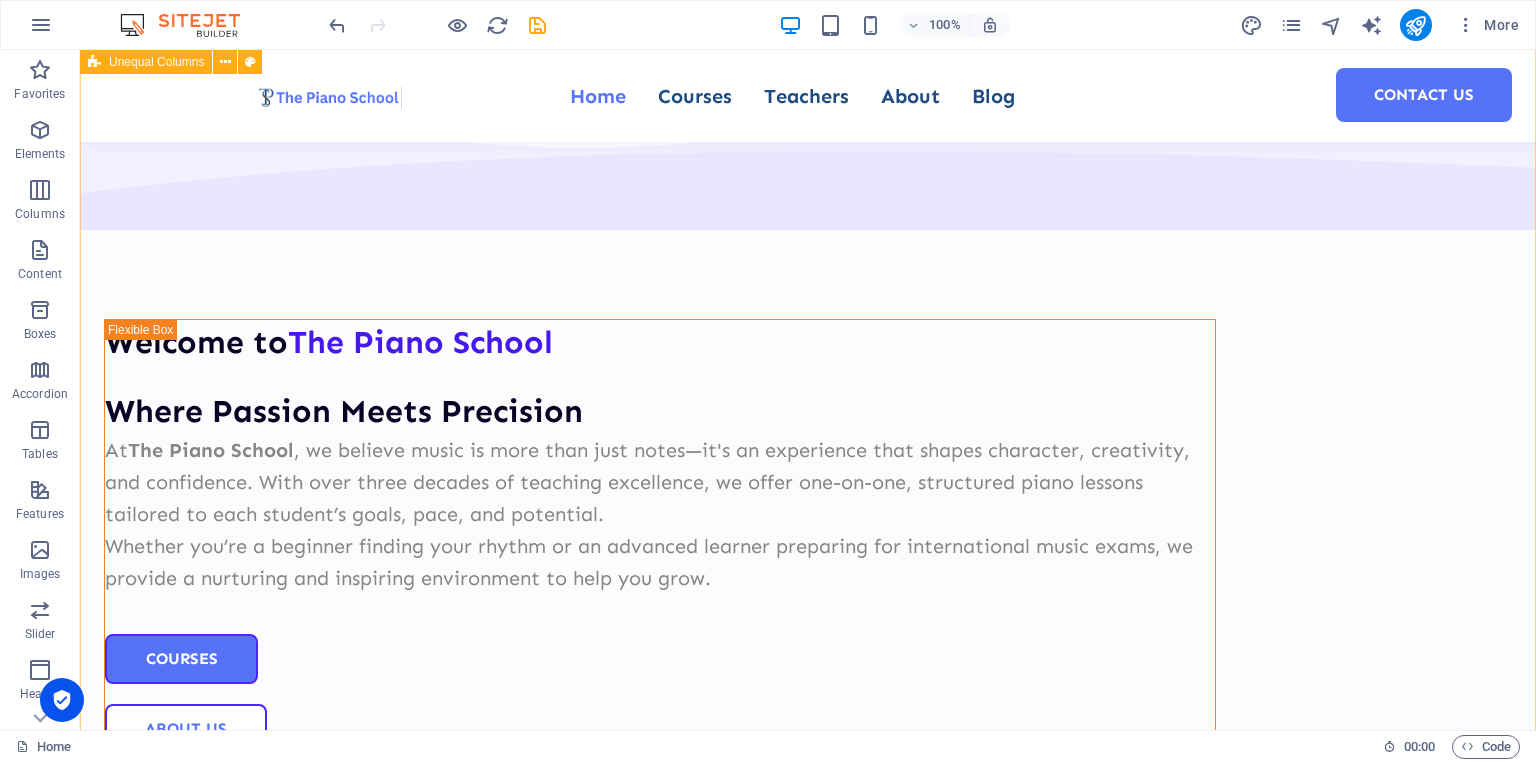scroll, scrollTop: 0, scrollLeft: 0, axis: both 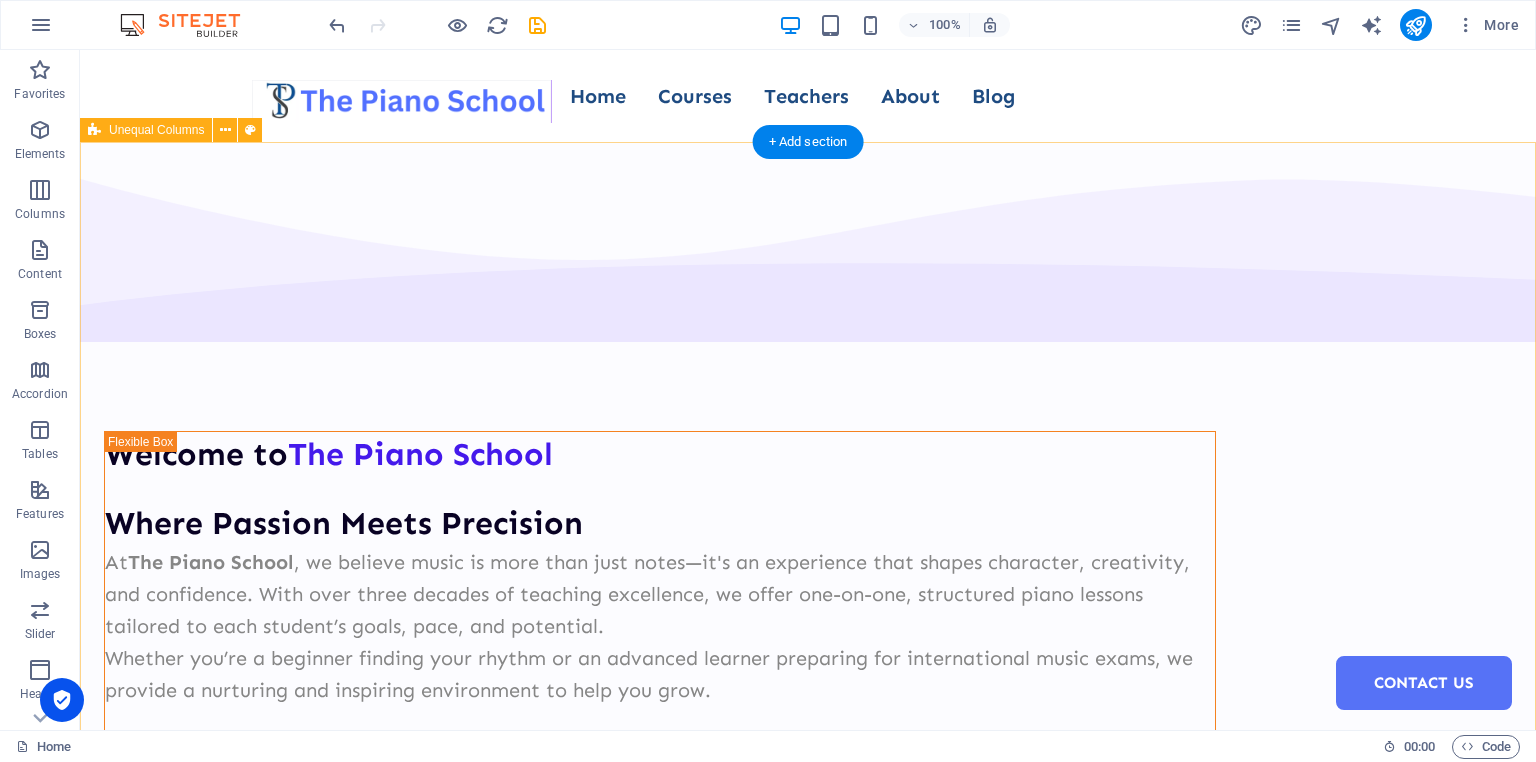 click on "Welcome to  The Piano School Where Passion Meets Precision At  The Piano School , we believe music is more than just notes—it's an experience that shapes character, creativity, and confidence. With over three decades of teaching excellence, we offer one-on-one, structured piano lessons tailored to each student’s goals, pace, and potential. Whether you’re a beginner finding your rhythm or an advanced learner preparing for international music exams, we provide a nurturing and inspiring environment to help you grow. Courses About Us" at bounding box center [808, 834] 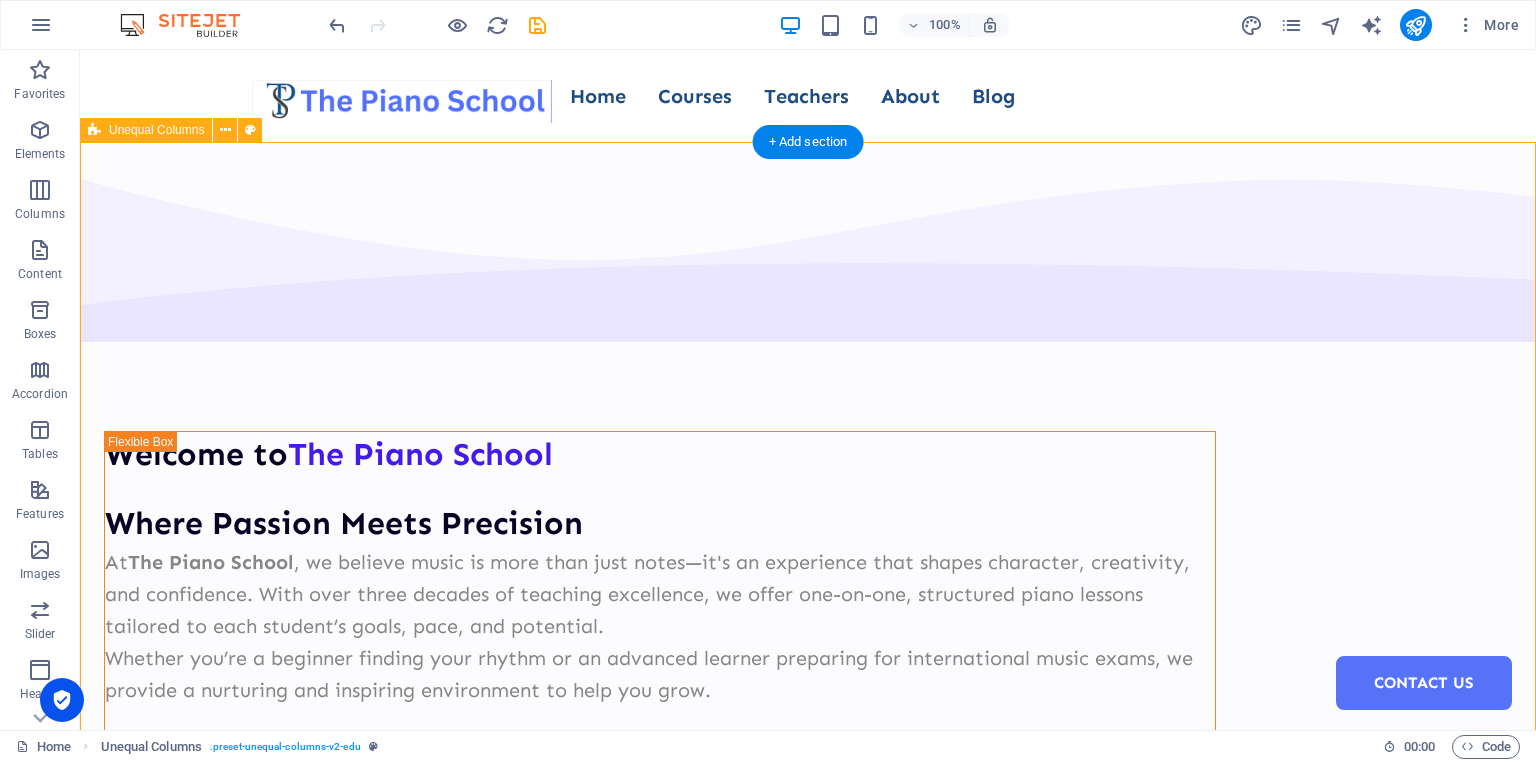 click on "Welcome to  The Piano School Where Passion Meets Precision At  The Piano School , we believe music is more than just notes—it's an experience that shapes character, creativity, and confidence. With over three decades of teaching excellence, we offer one-on-one, structured piano lessons tailored to each student’s goals, pace, and potential. Whether you’re a beginner finding your rhythm or an advanced learner preparing for international music exams, we provide a nurturing and inspiring environment to help you grow. Courses About Us" at bounding box center [808, 834] 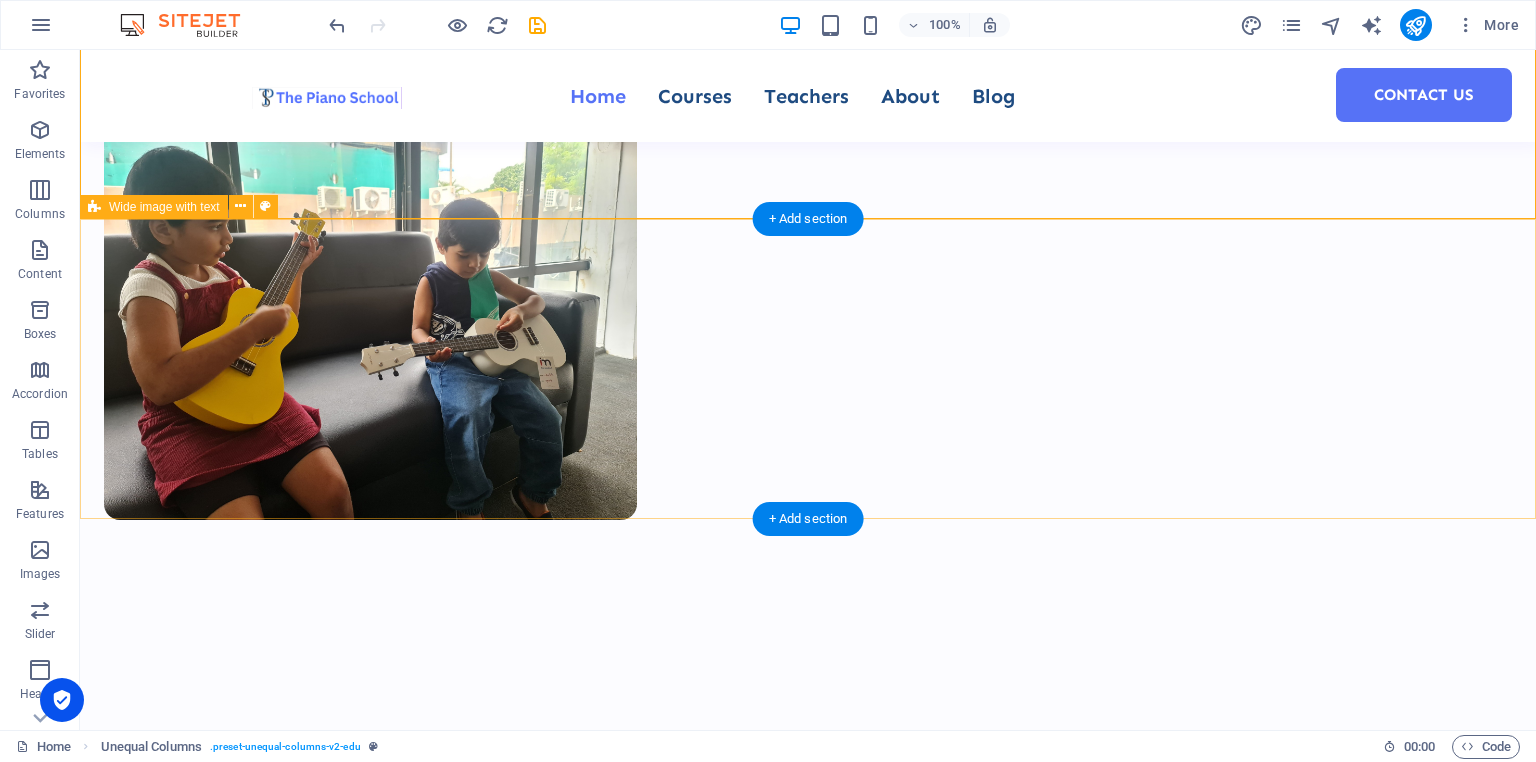 scroll, scrollTop: 770, scrollLeft: 0, axis: vertical 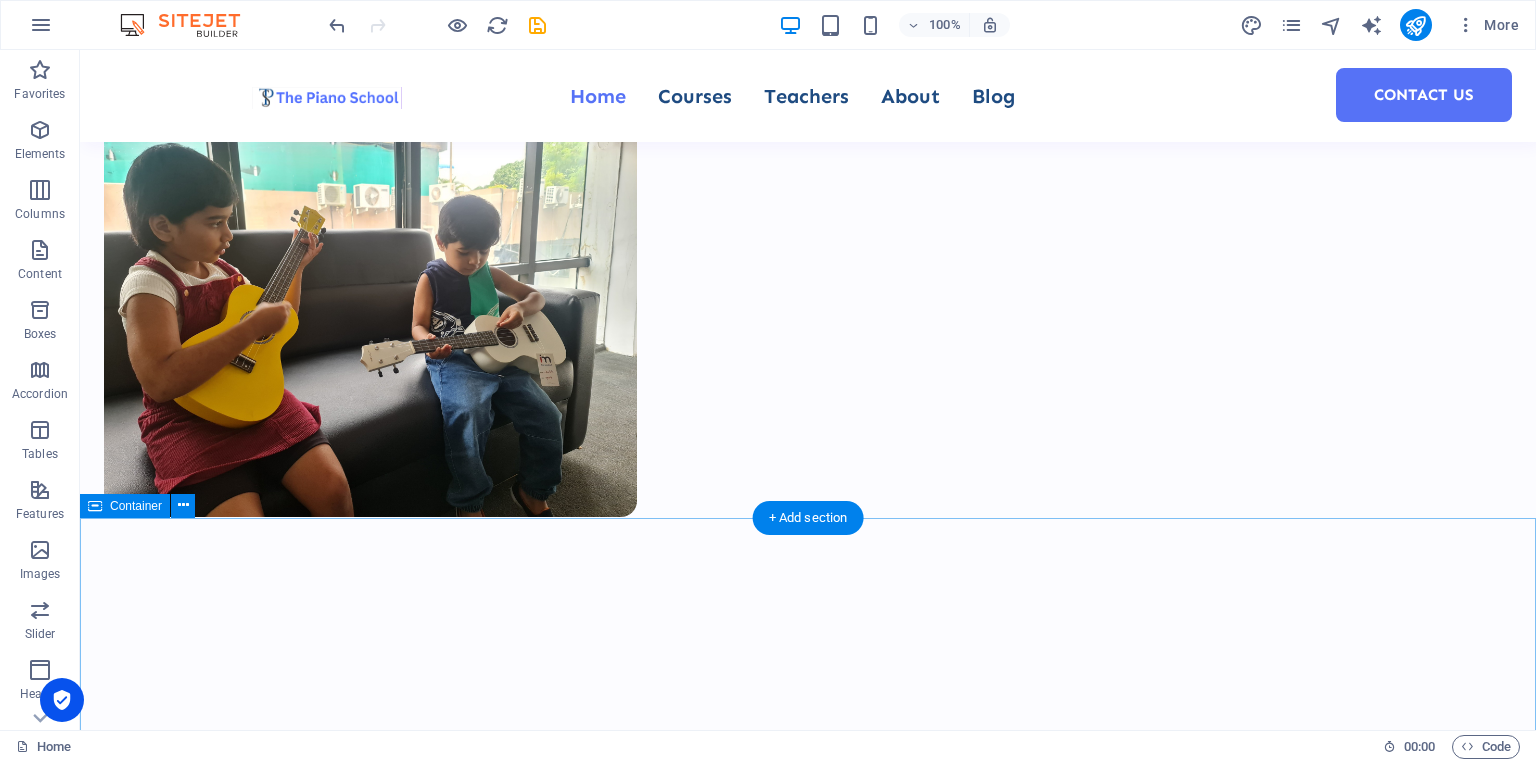 click on "0 Students 0 Courses 0 Reviews 0 TEACHERS" at bounding box center (808, 2045) 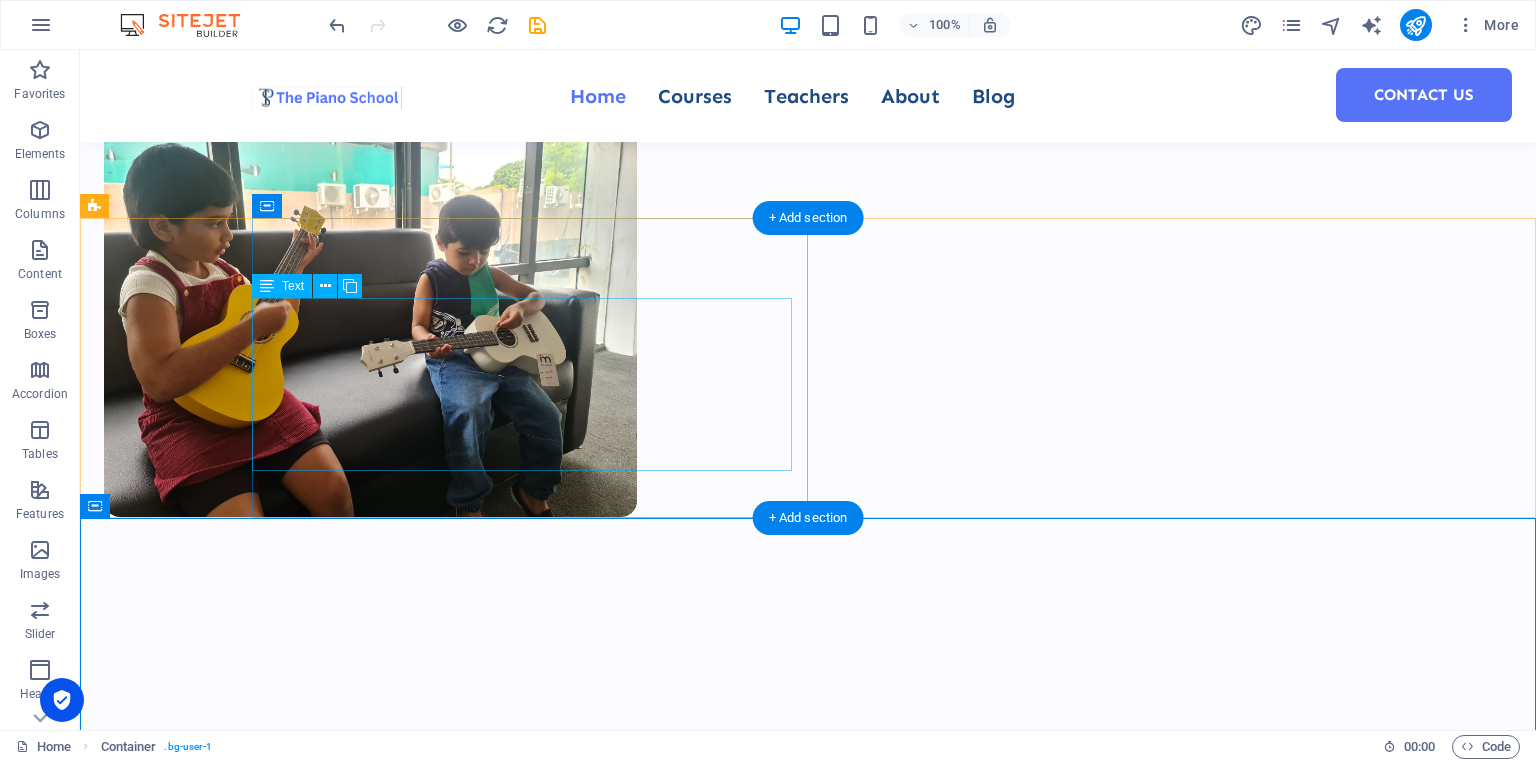 click on "1 teacher 1 student 100% private class" at bounding box center [886, 876] 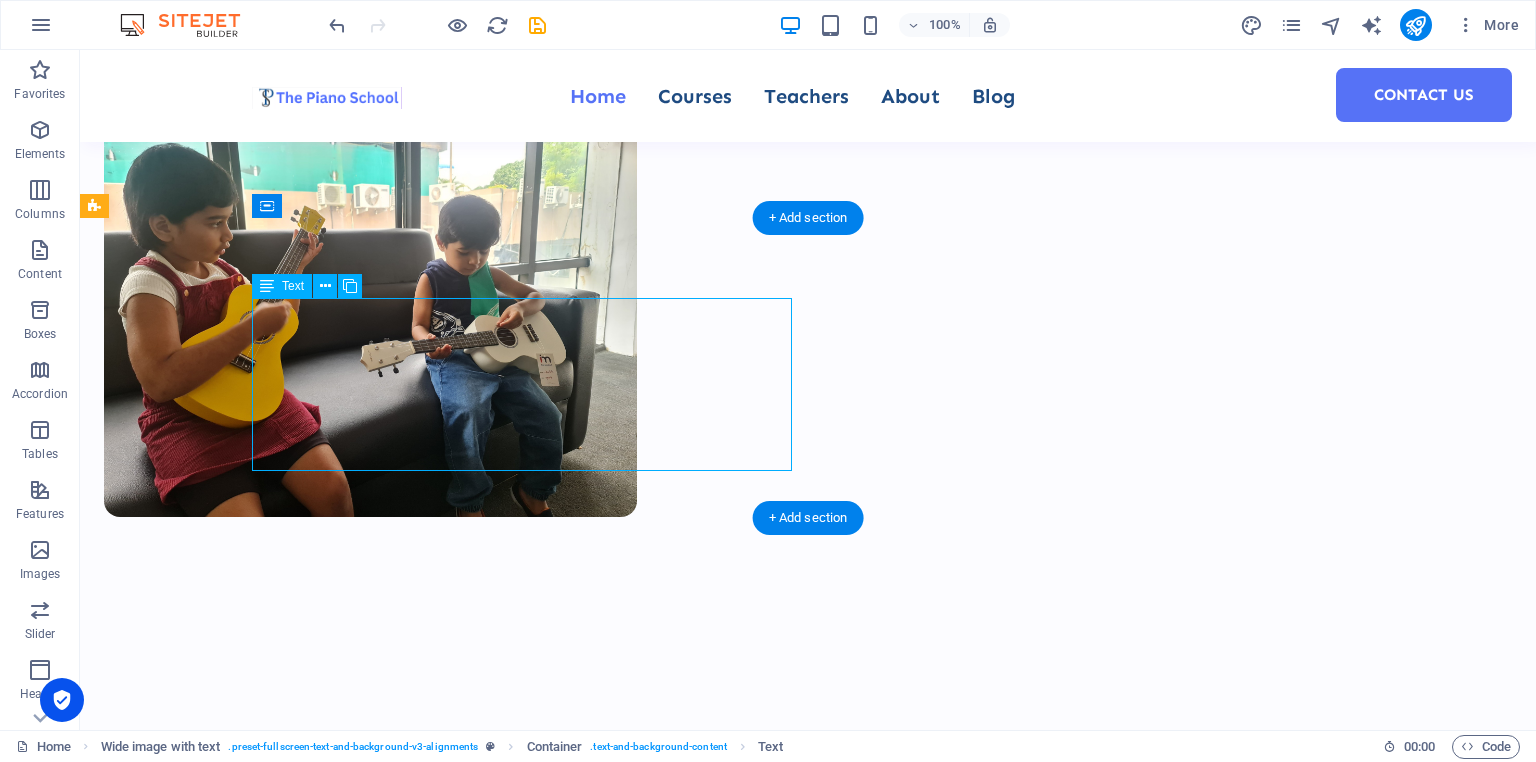 click on "1 teacher 1 student 100% private class" at bounding box center (886, 876) 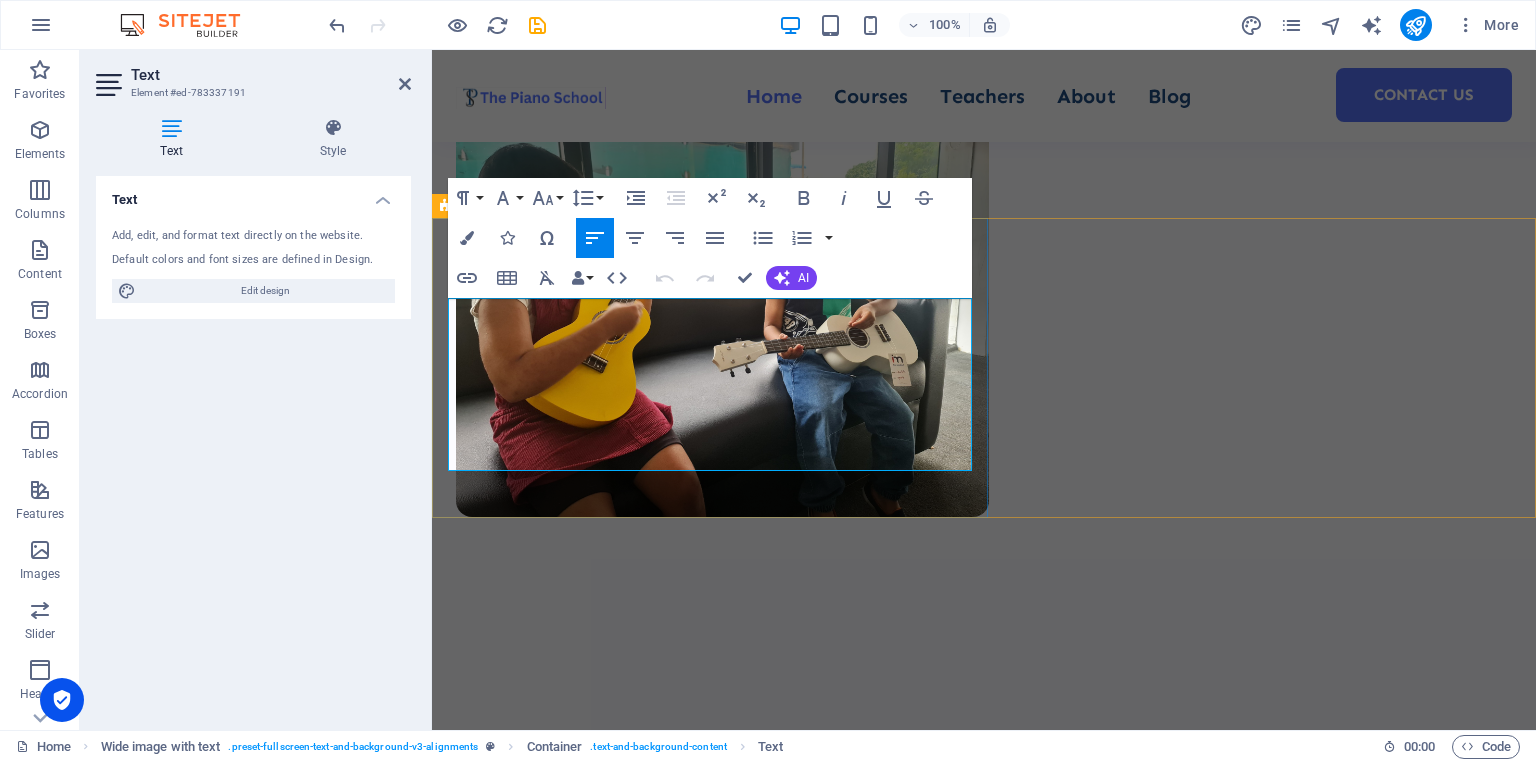 click on "1 teacher" at bounding box center [984, 819] 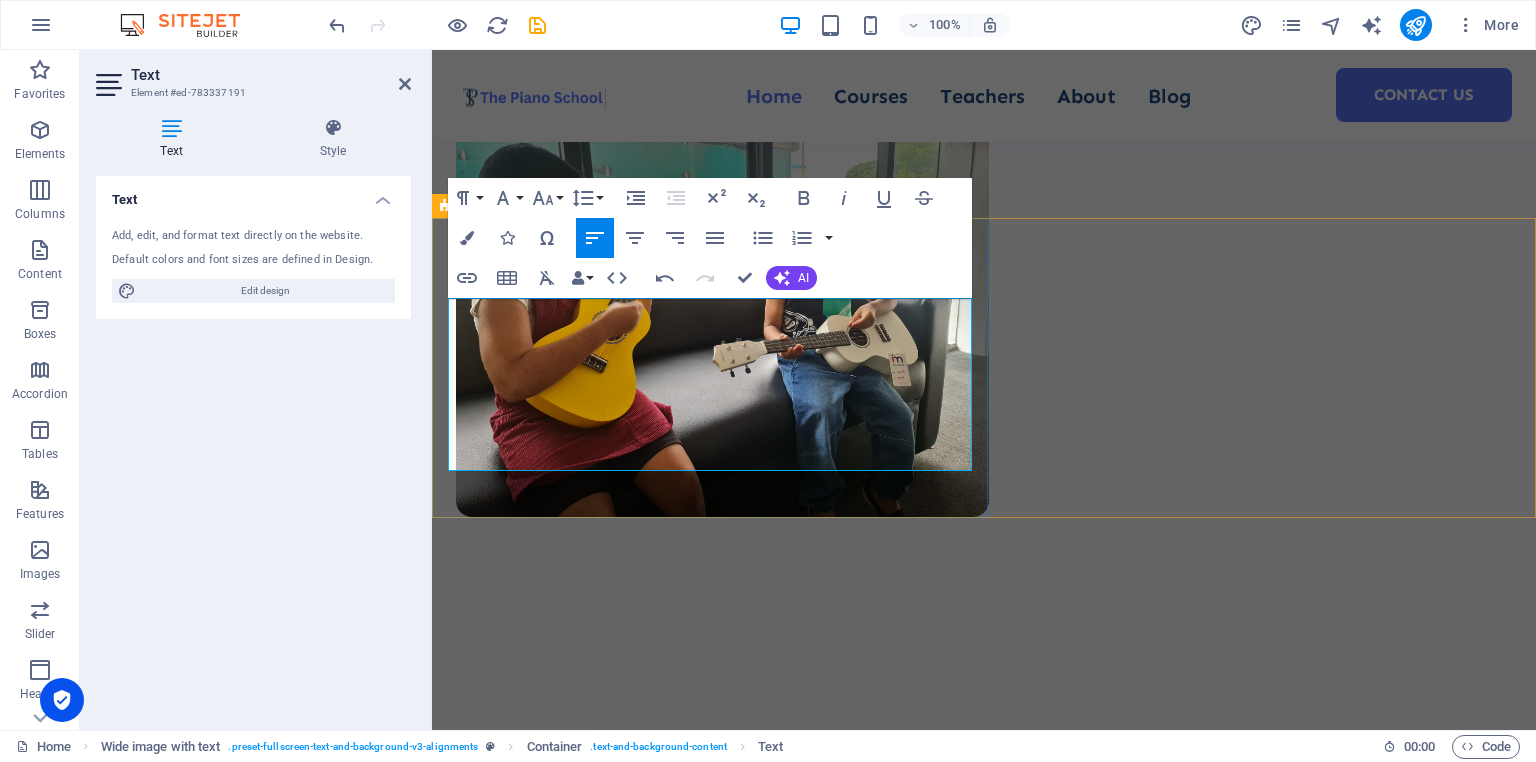 click on "1 student" at bounding box center [528, 876] 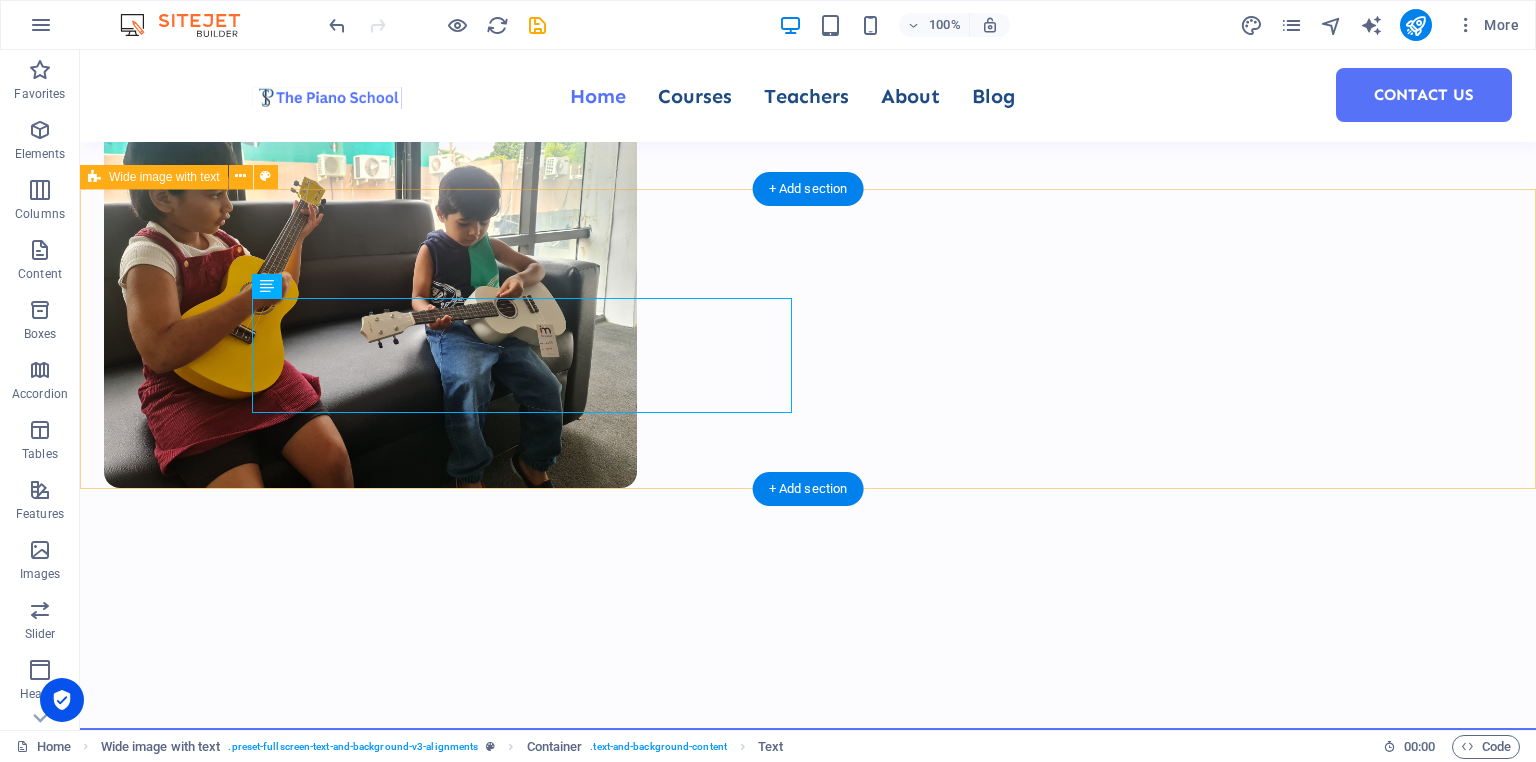 click on "Premium school for world class training 1 teacher :  1 student 100% private class Drop content here or  Add elements  Paste clipboard" at bounding box center [808, 1023] 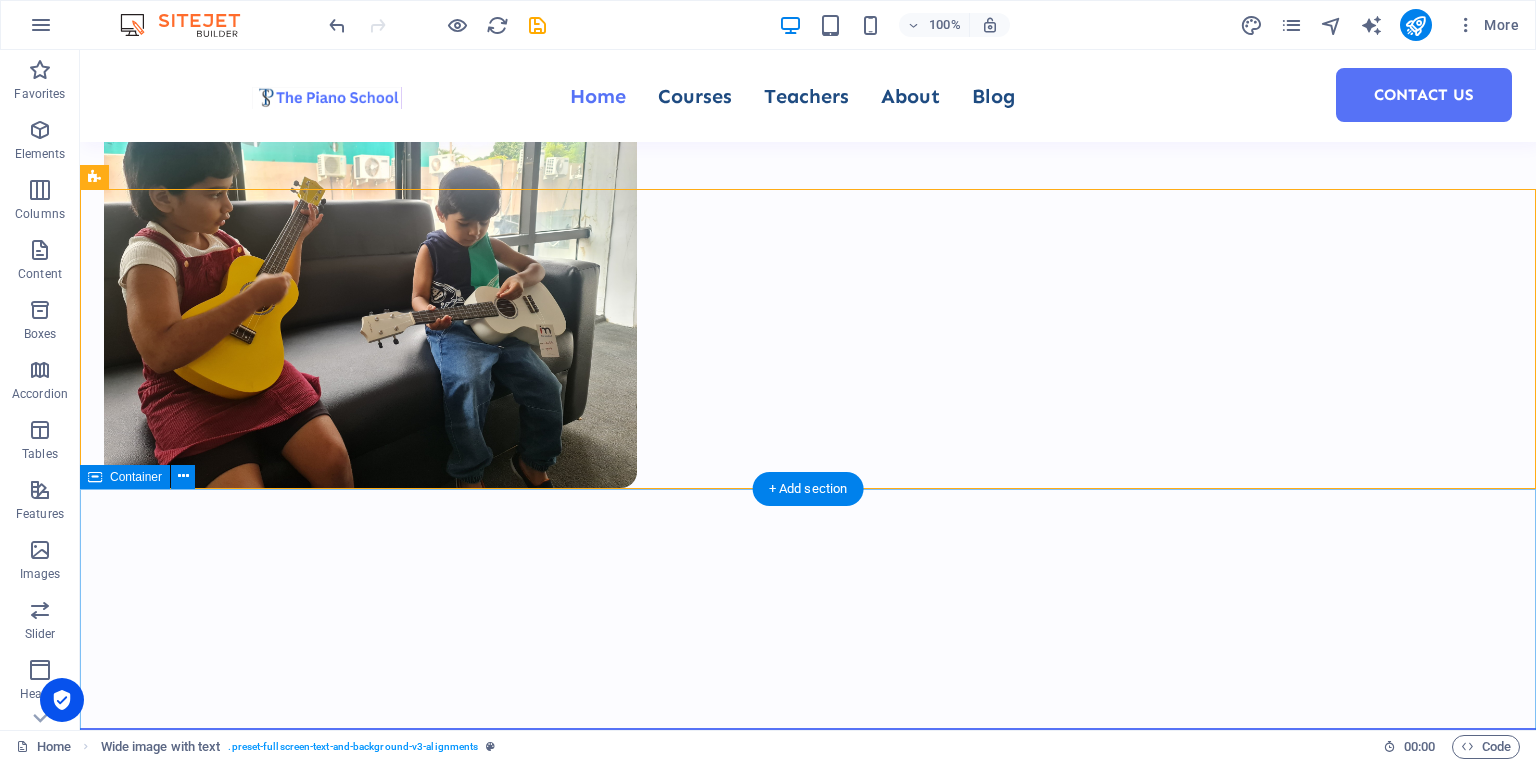 click on "0 Students 0 Courses 0 Reviews 0 TEACHERS" at bounding box center (808, 1958) 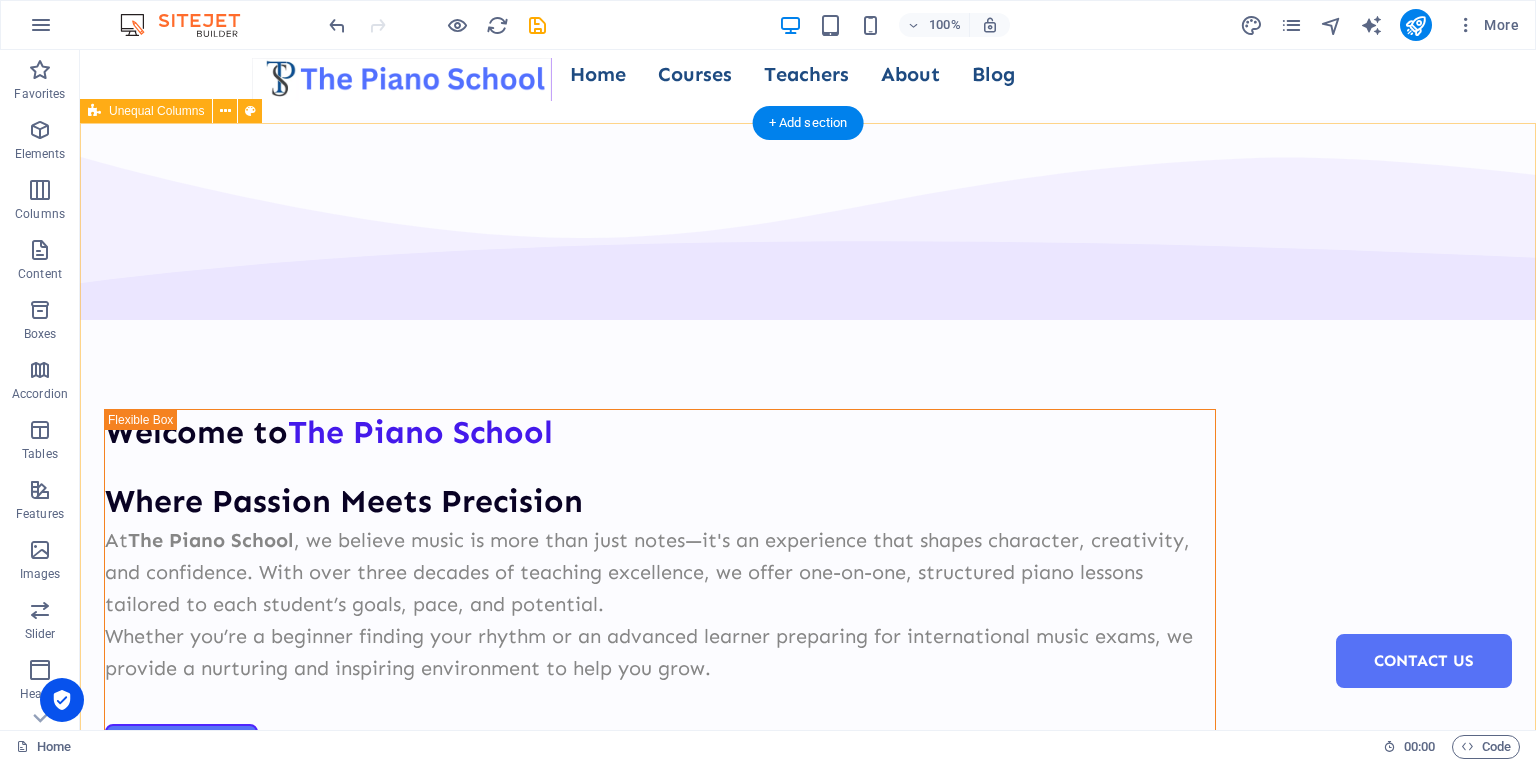 scroll, scrollTop: 17, scrollLeft: 0, axis: vertical 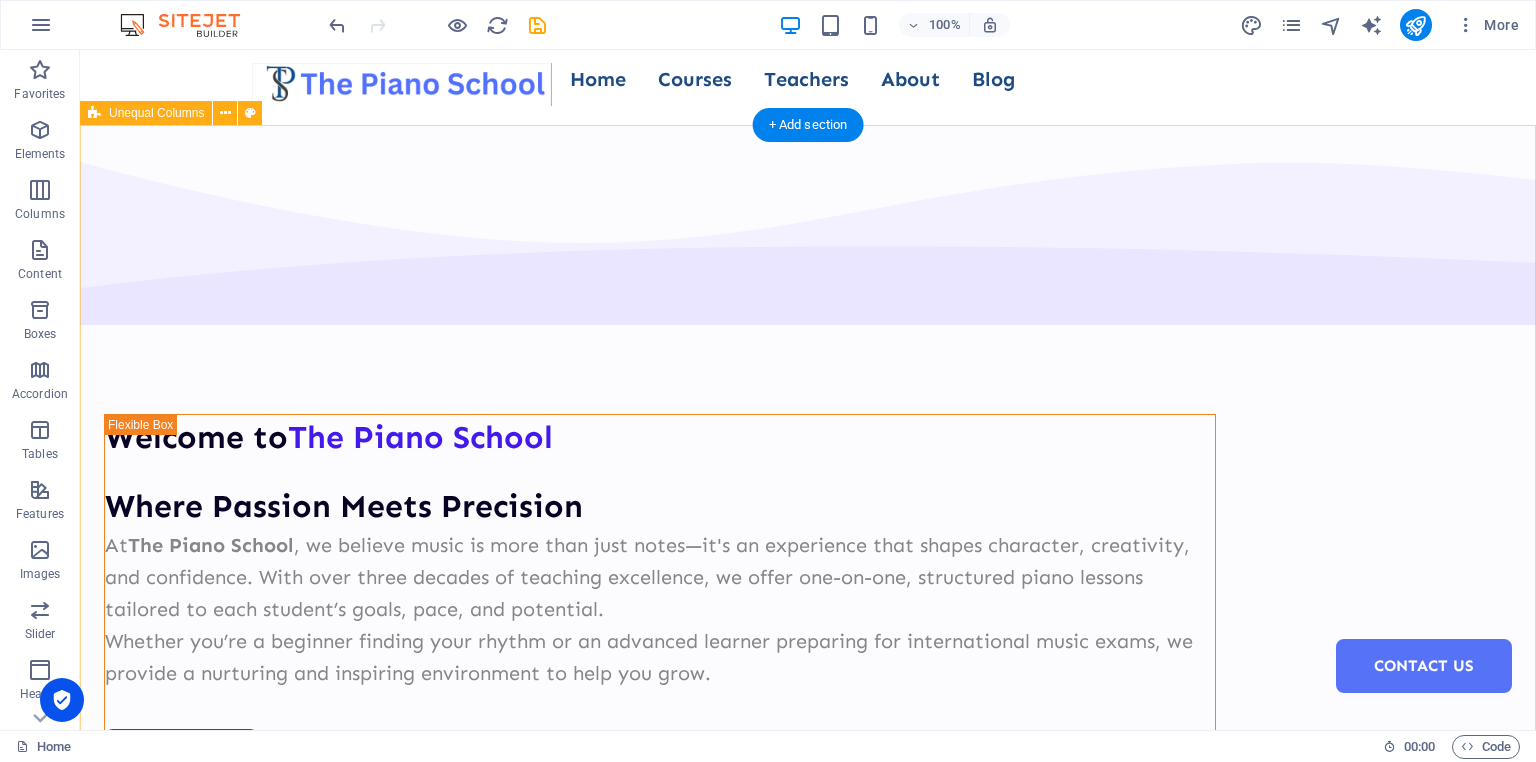 click on "Welcome to  The Piano School Where Passion Meets Precision At  The Piano School , we believe music is more than just notes—it's an experience that shapes character, creativity, and confidence. With over three decades of teaching excellence, we offer one-on-one, structured piano lessons tailored to each student’s goals, pace, and potential. Whether you’re a beginner finding your rhythm or an advanced learner preparing for international music exams, we provide a nurturing and inspiring environment to help you grow. Courses About Us" at bounding box center (808, 817) 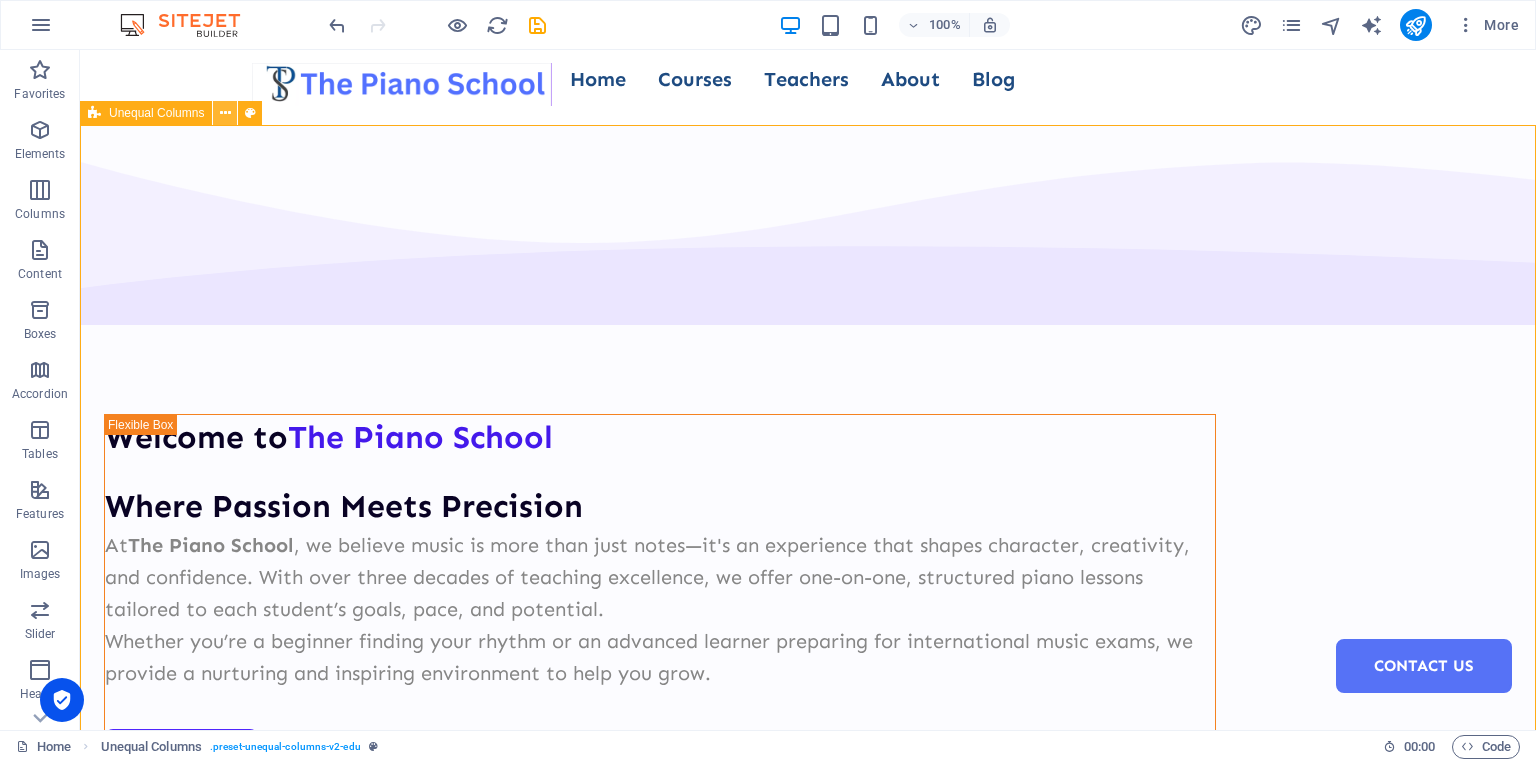 click at bounding box center (225, 113) 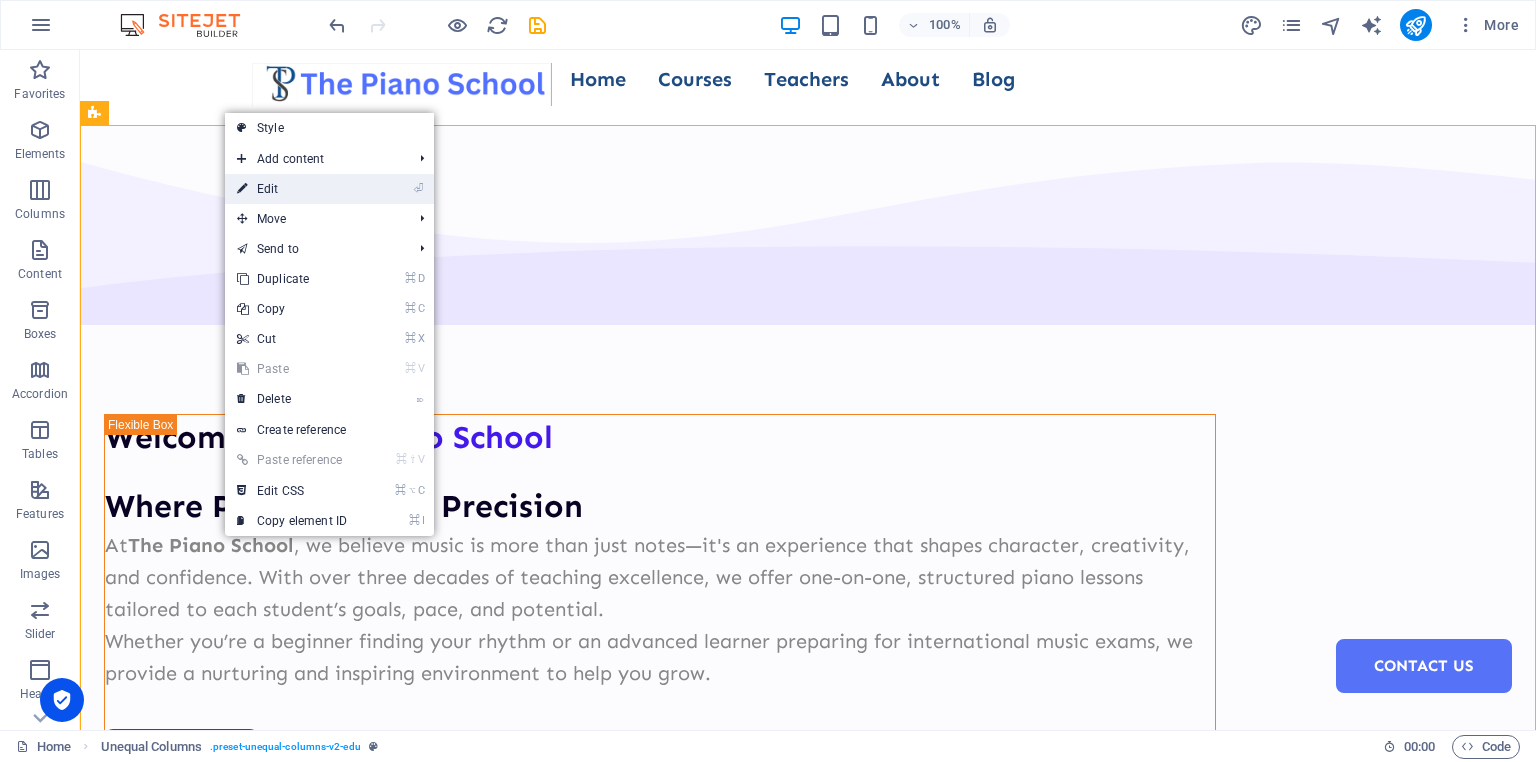 click on "⏎  Edit" at bounding box center (292, 189) 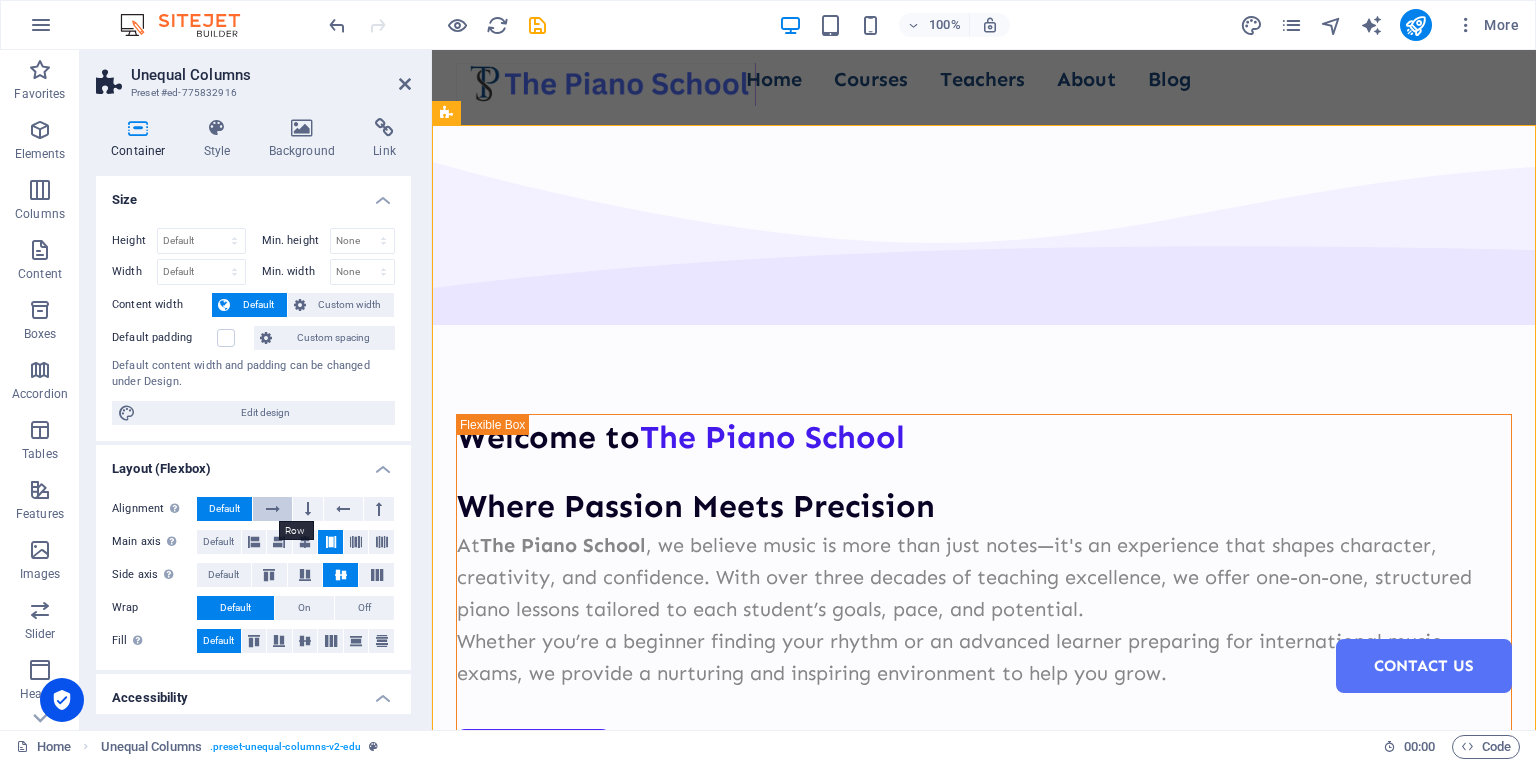 click at bounding box center (273, 509) 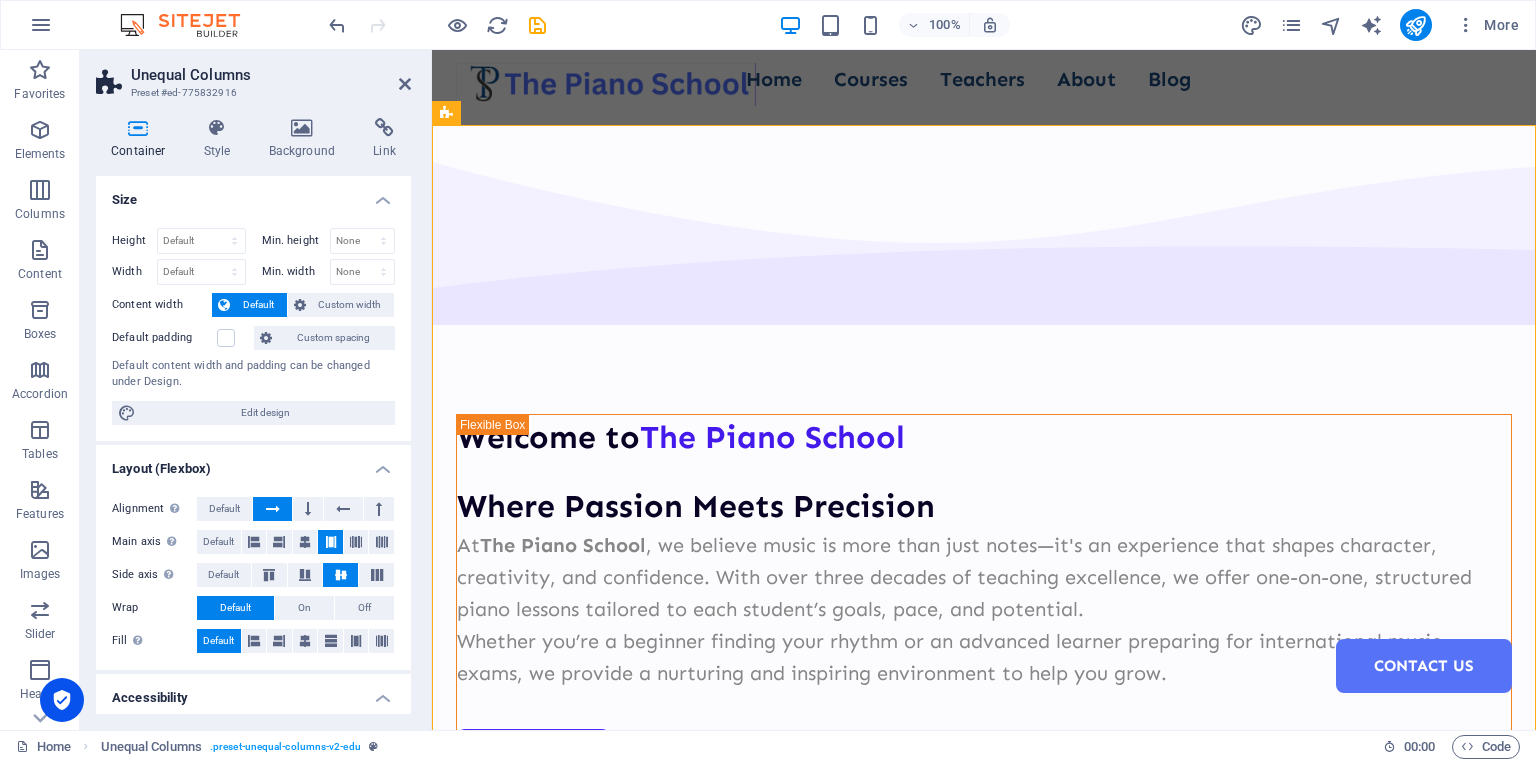 click at bounding box center (273, 509) 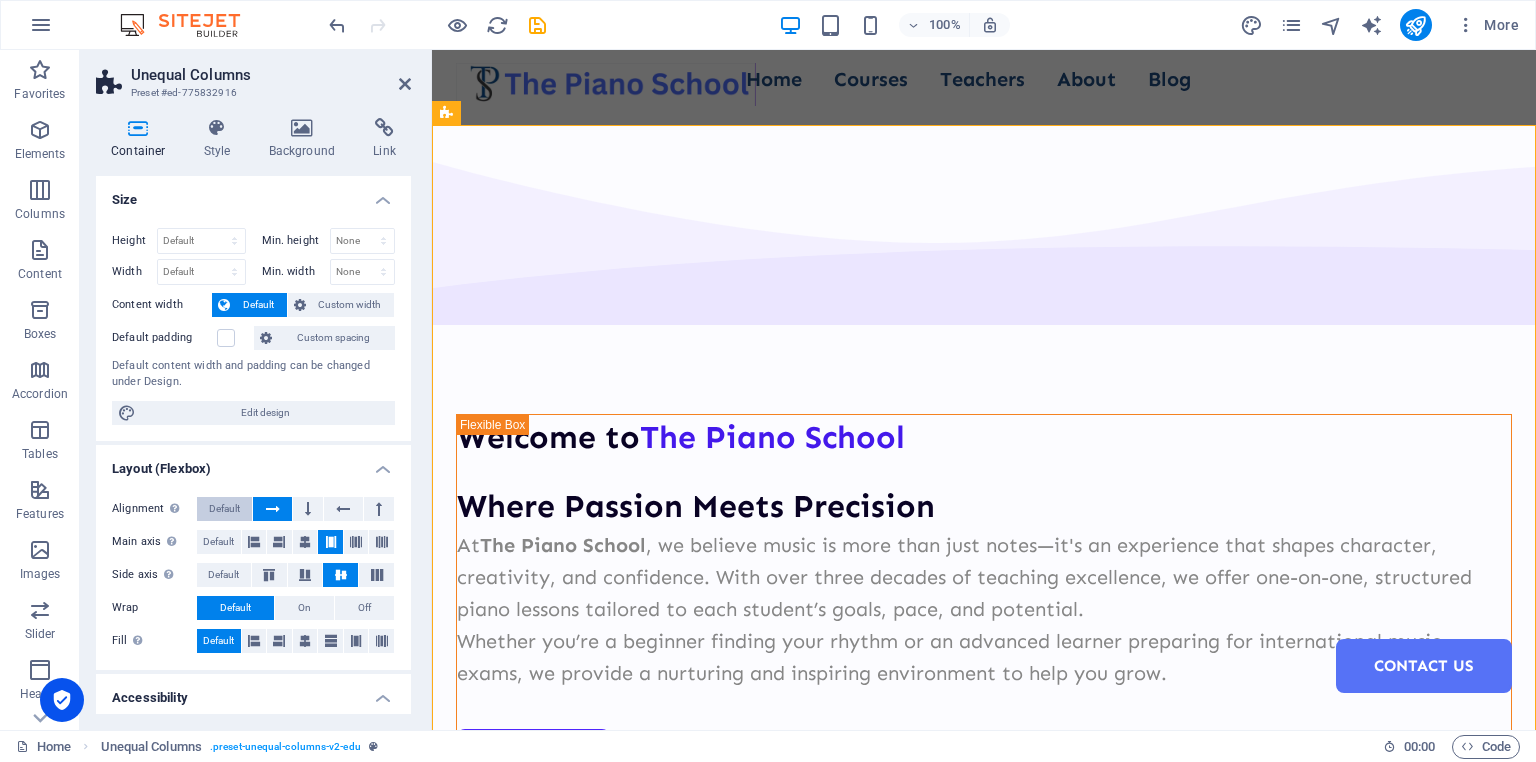 click on "Default" at bounding box center (224, 509) 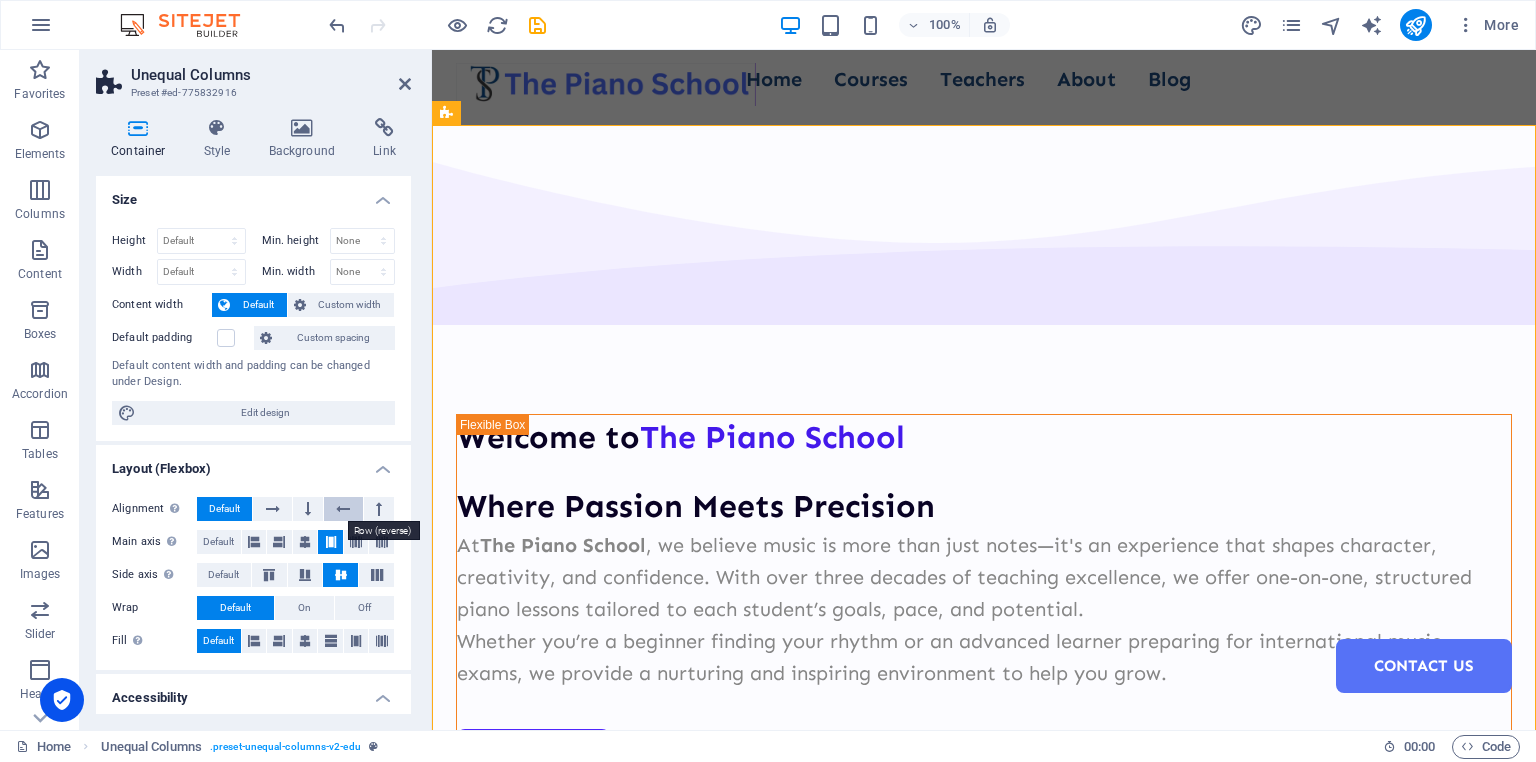 click at bounding box center [343, 509] 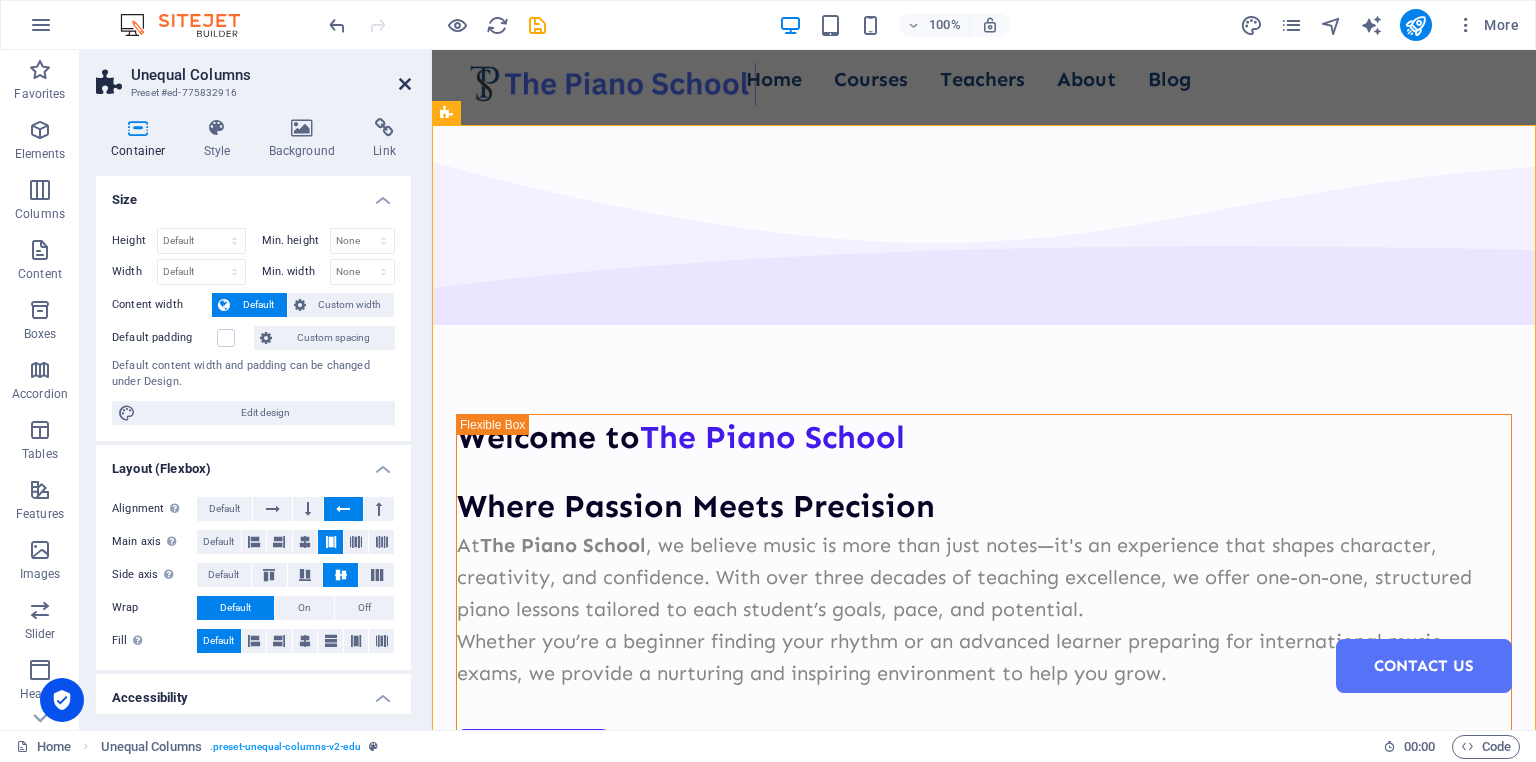 click at bounding box center (405, 84) 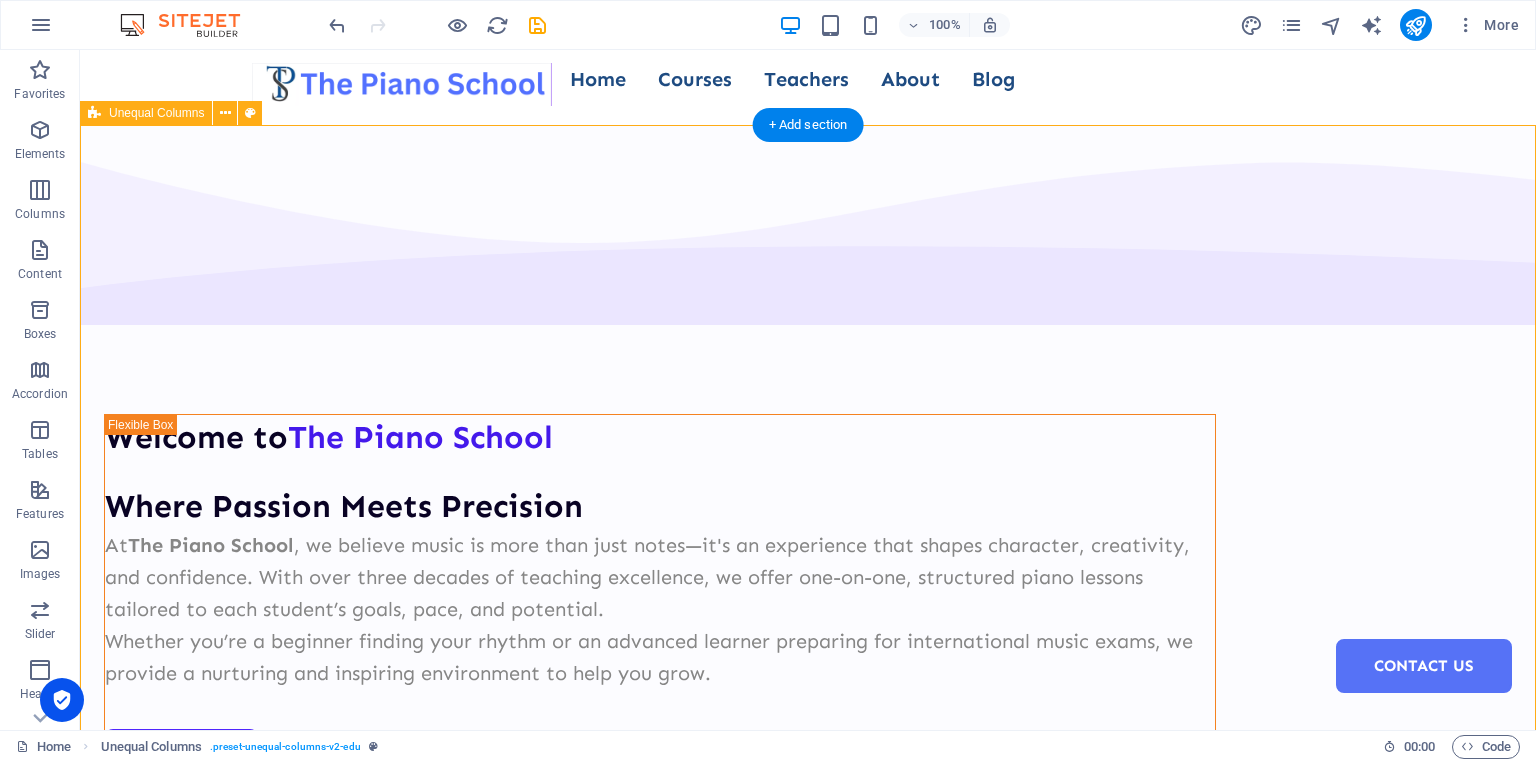 click on "Welcome to  The Piano School Where Passion Meets Precision At  The Piano School , we believe music is more than just notes—it's an experience that shapes character, creativity, and confidence. With over three decades of teaching excellence, we offer one-on-one, structured piano lessons tailored to each student’s goals, pace, and potential. Whether you’re a beginner finding your rhythm or an advanced learner preparing for international music exams, we provide a nurturing and inspiring environment to help you grow. Courses About Us" at bounding box center (808, 817) 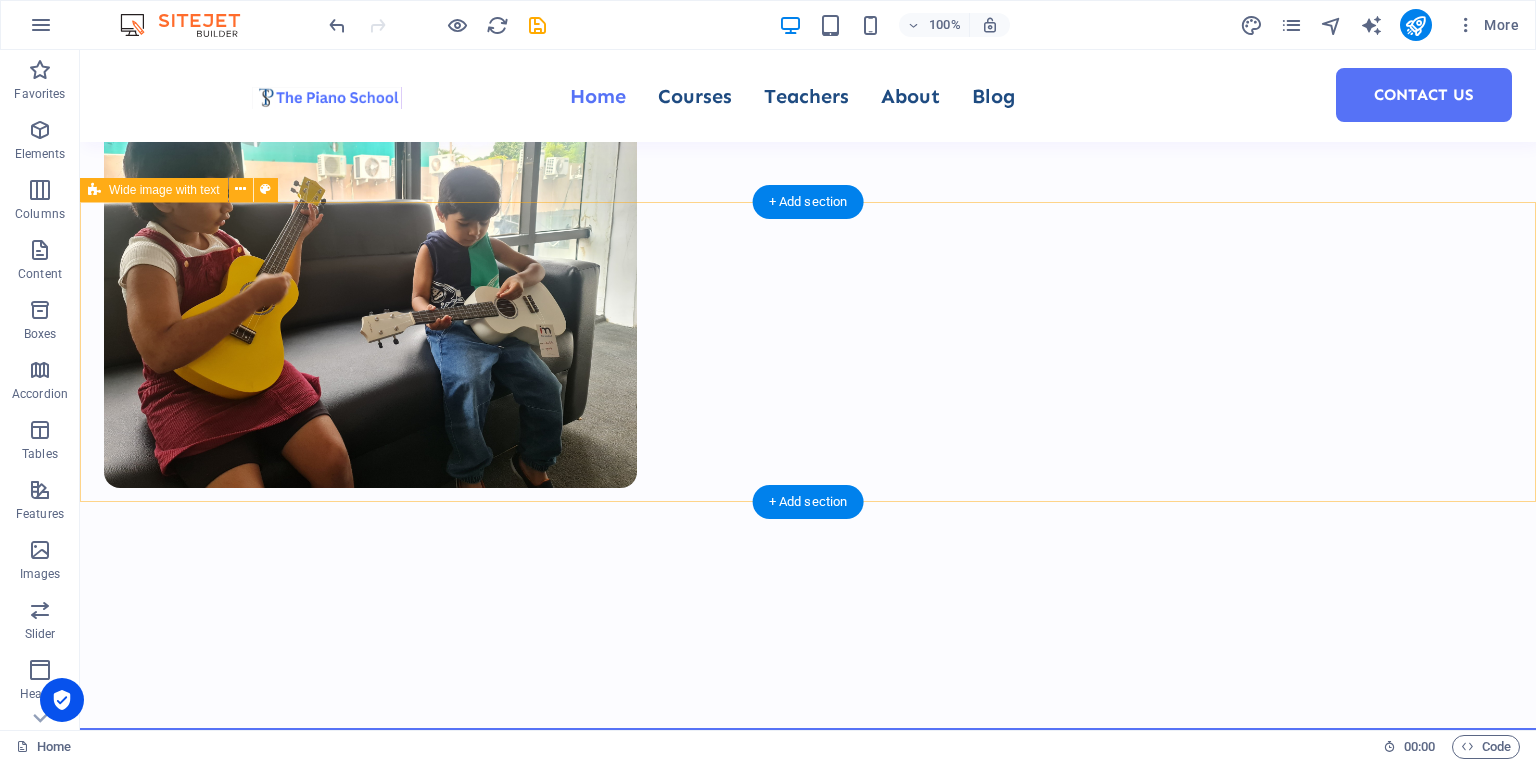scroll, scrollTop: 801, scrollLeft: 0, axis: vertical 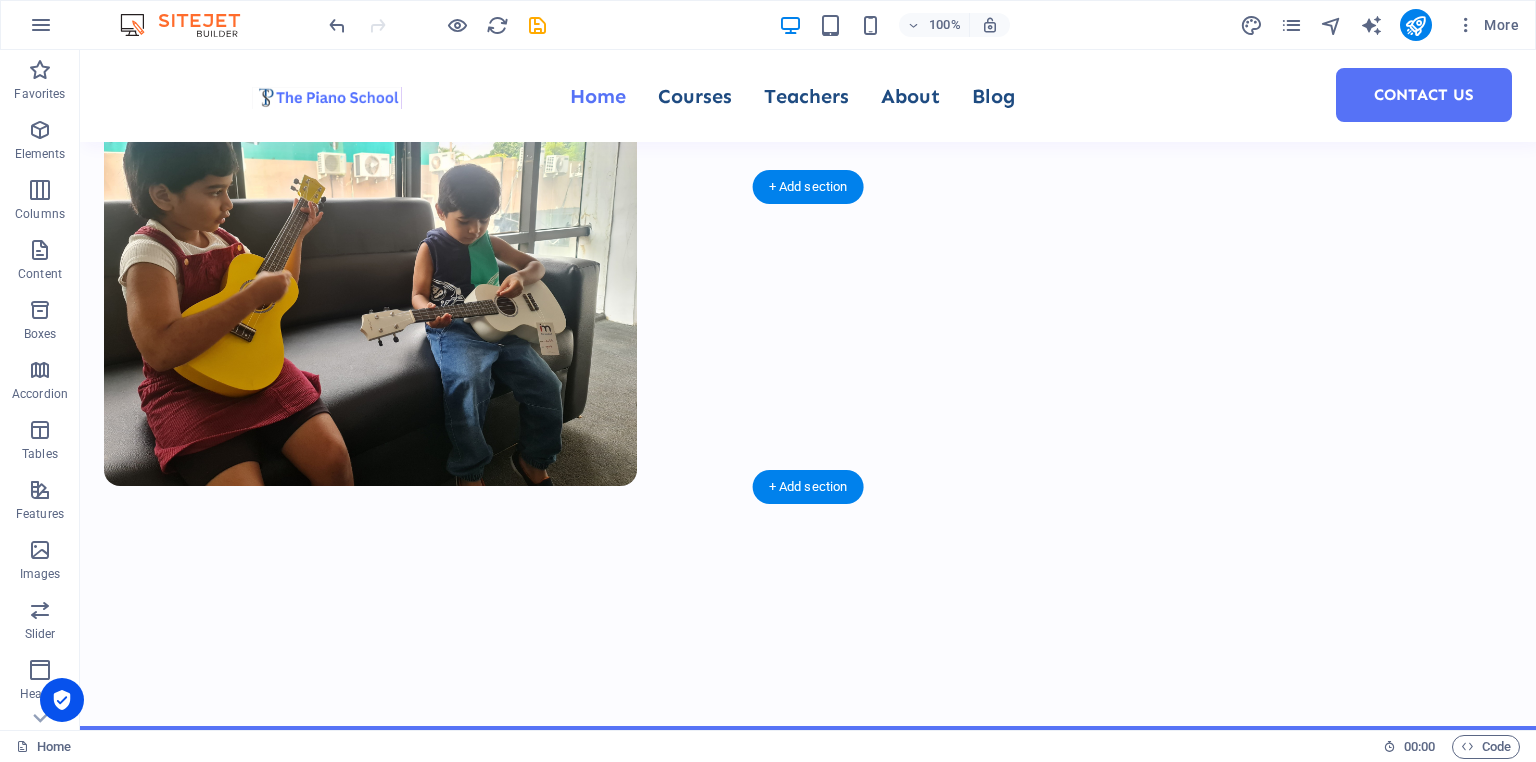 click at bounding box center (808, 1024) 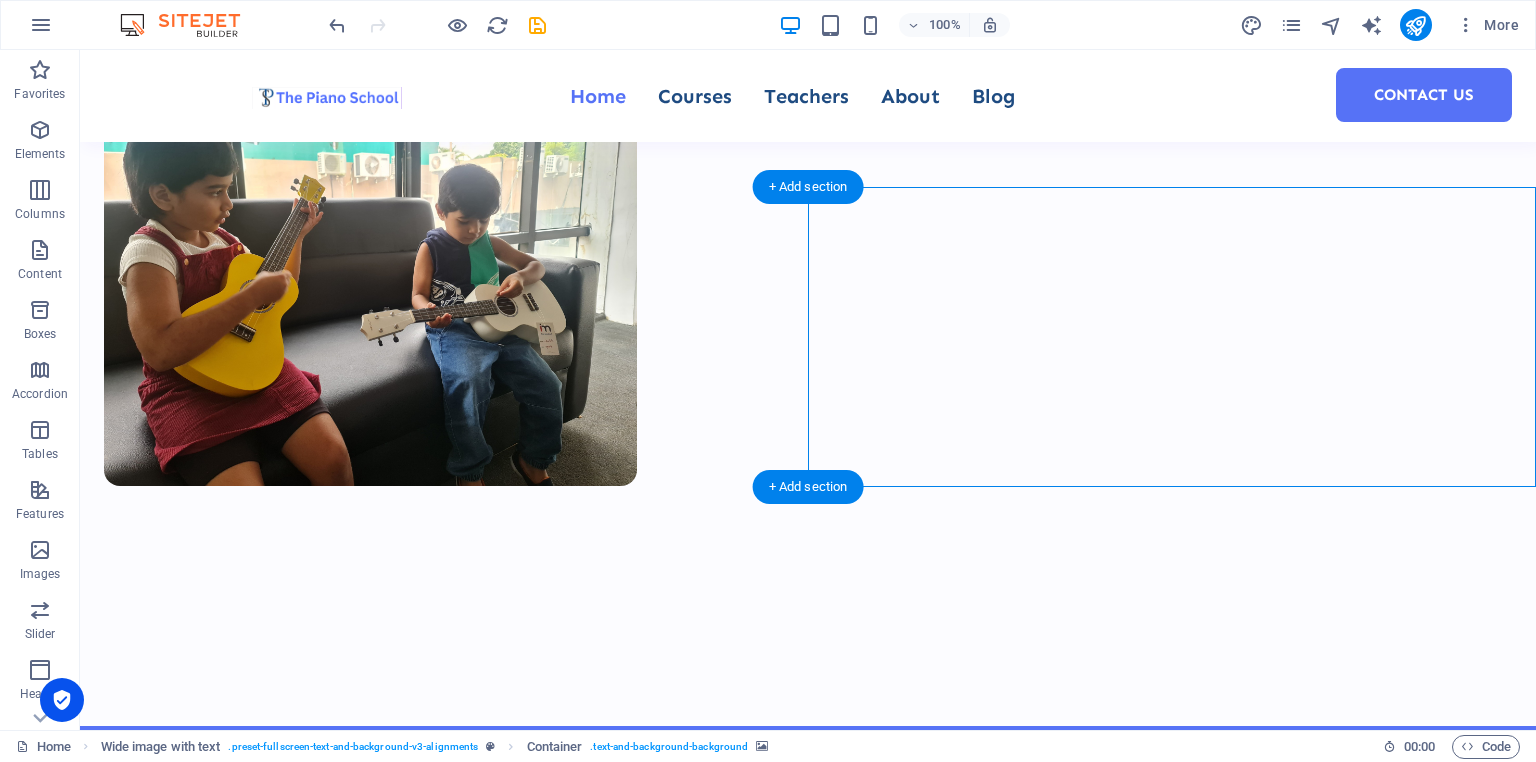 click at bounding box center [808, 1024] 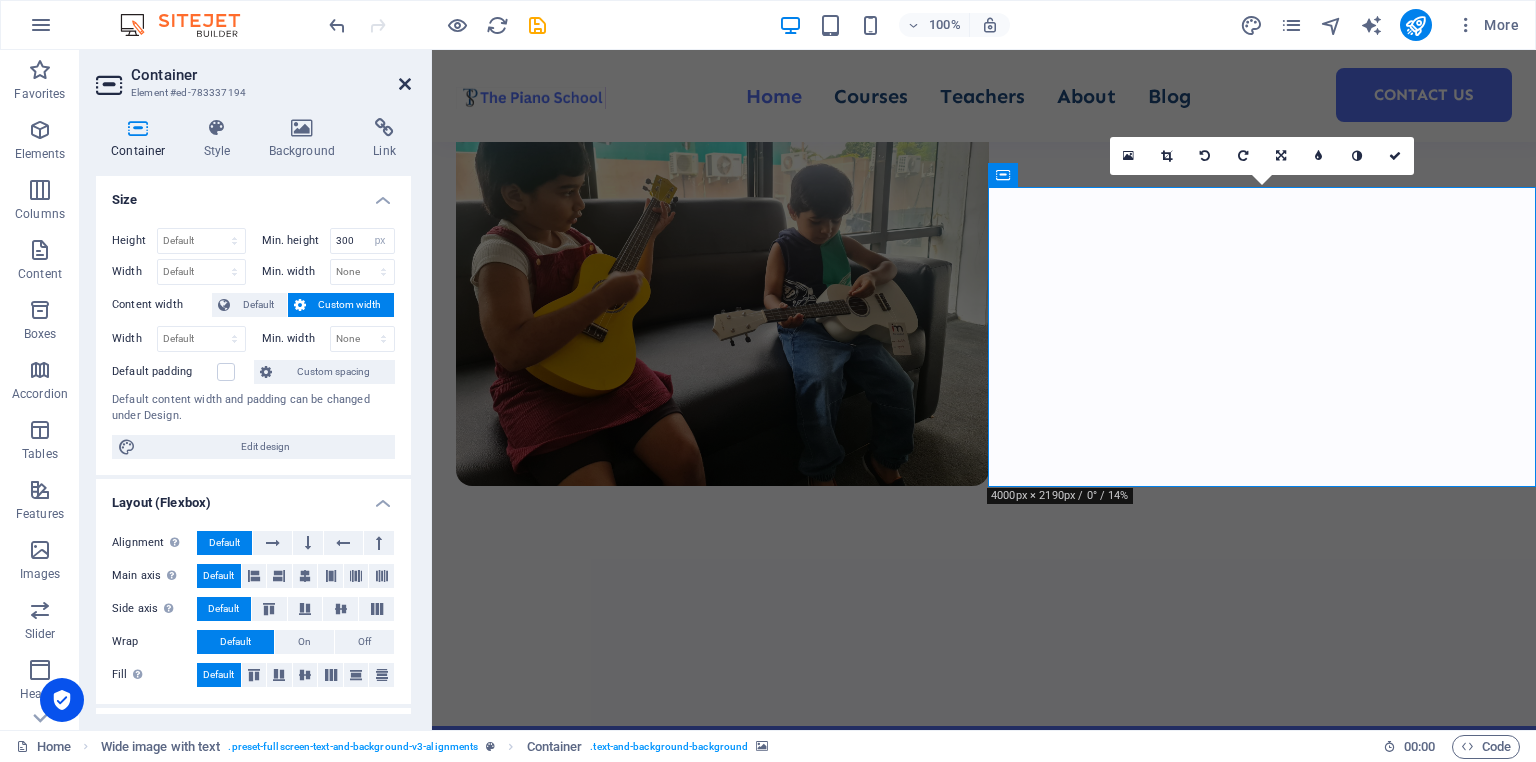 click at bounding box center (405, 84) 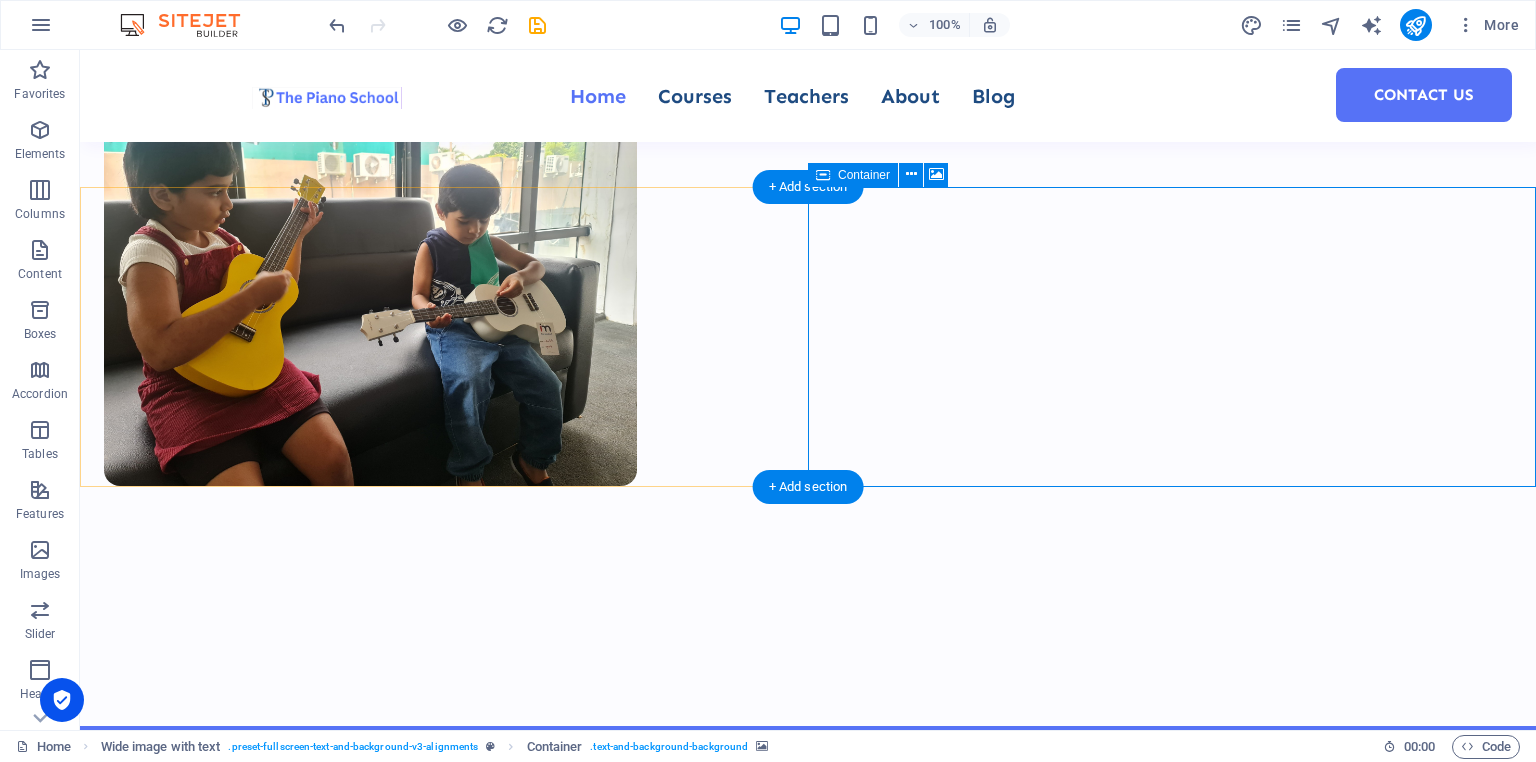 click on "Drop content here or  Add elements  Paste clipboard" at bounding box center [808, 1245] 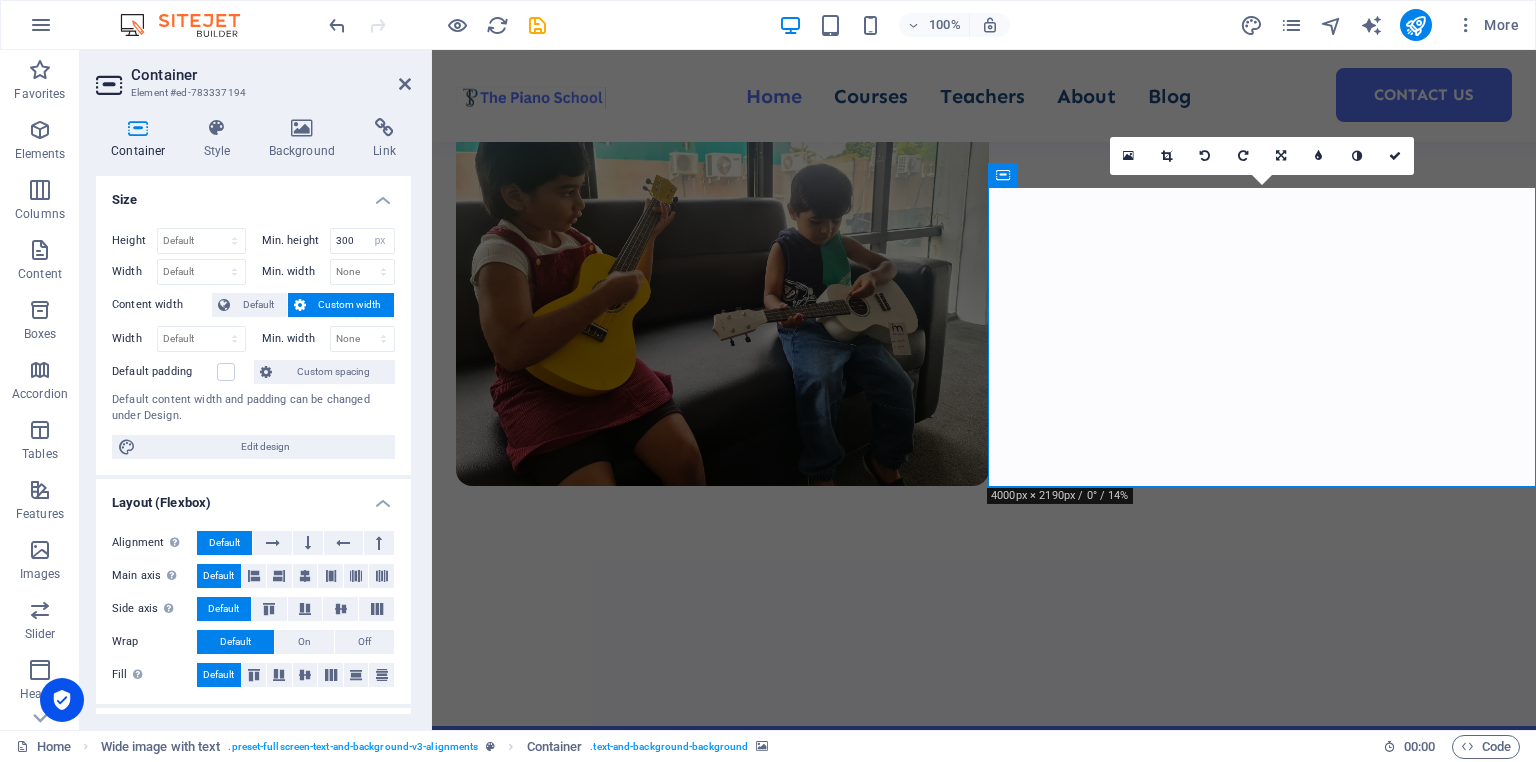 click on "Container" at bounding box center (142, 139) 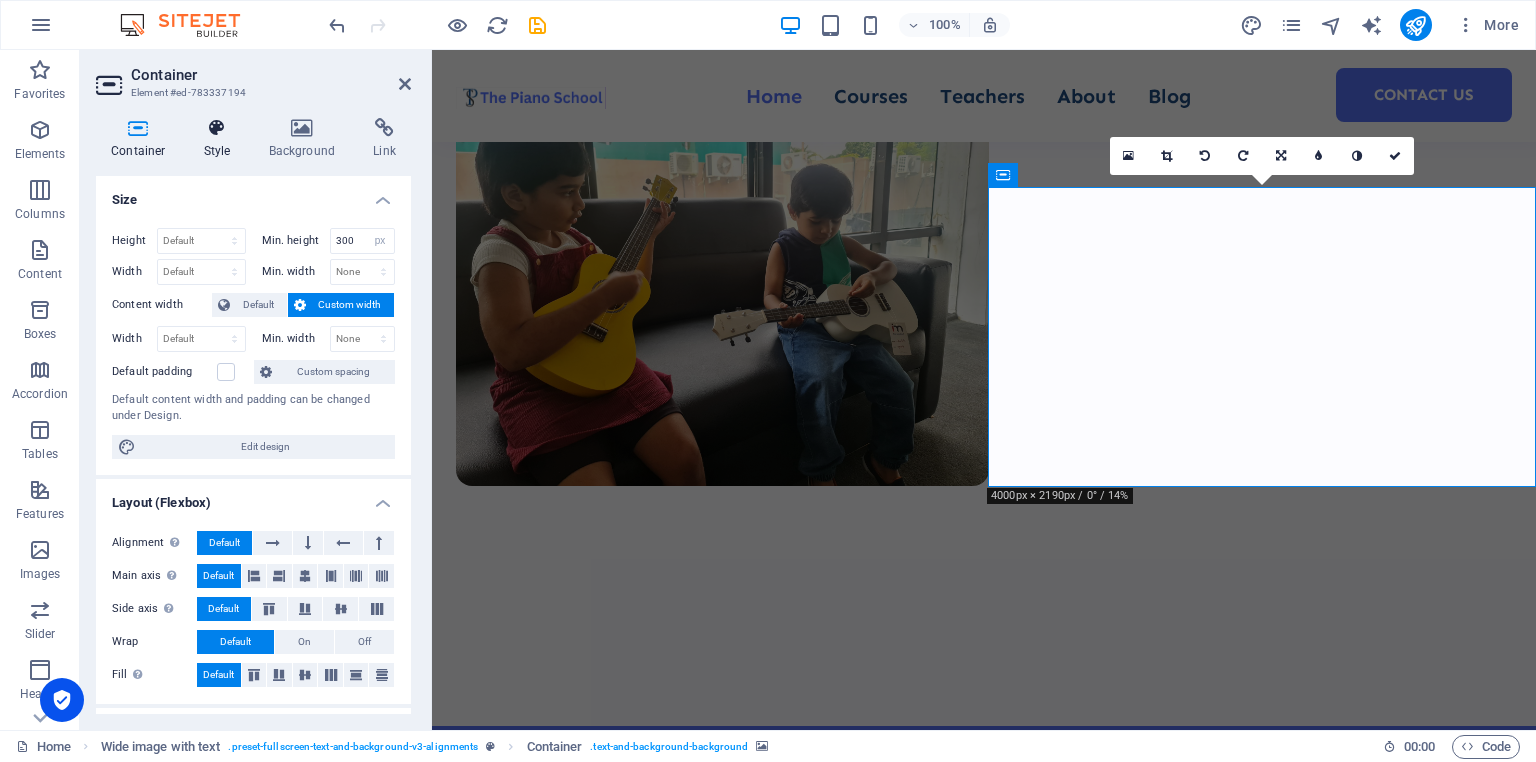 click on "Style" at bounding box center (221, 139) 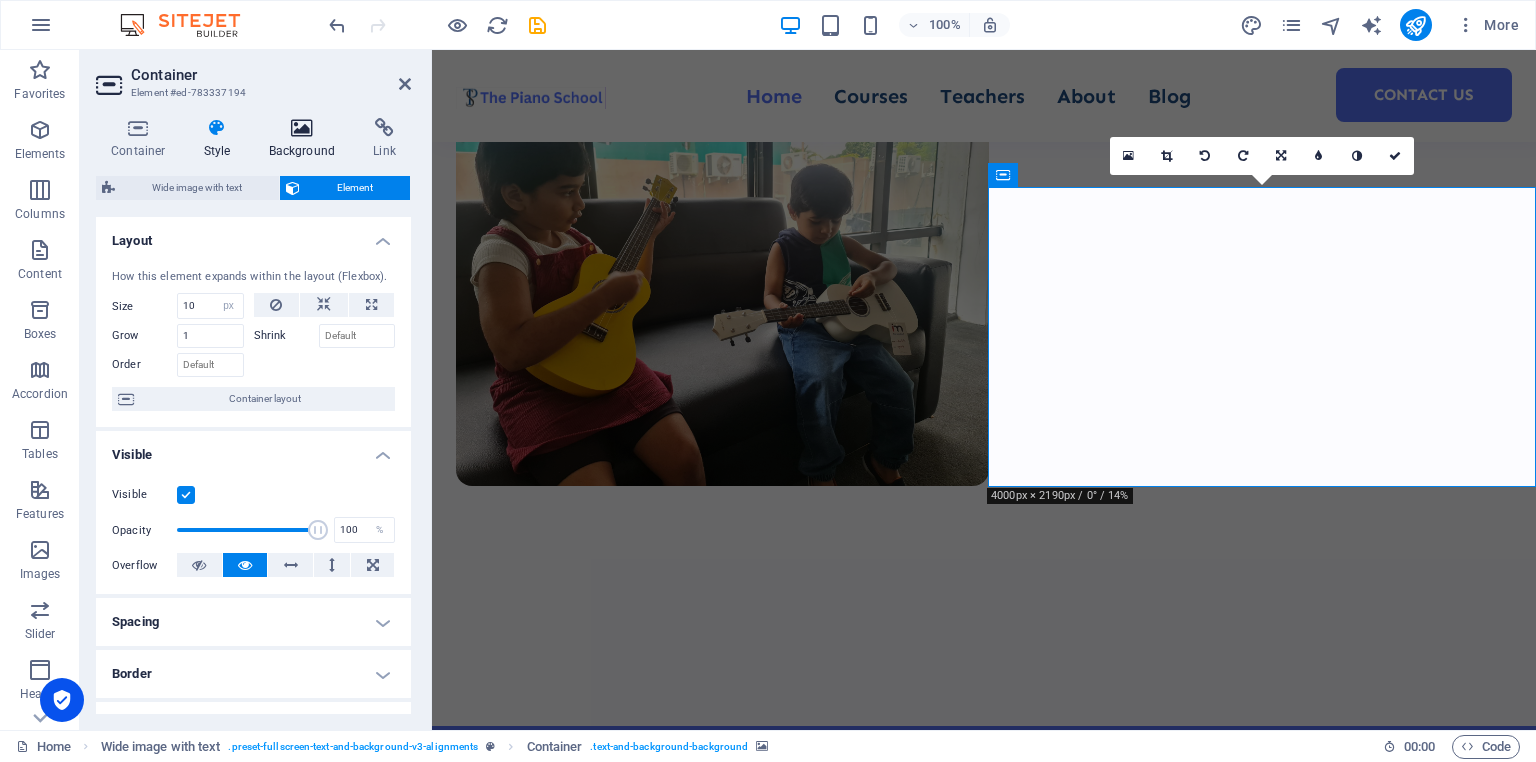 click at bounding box center [302, 128] 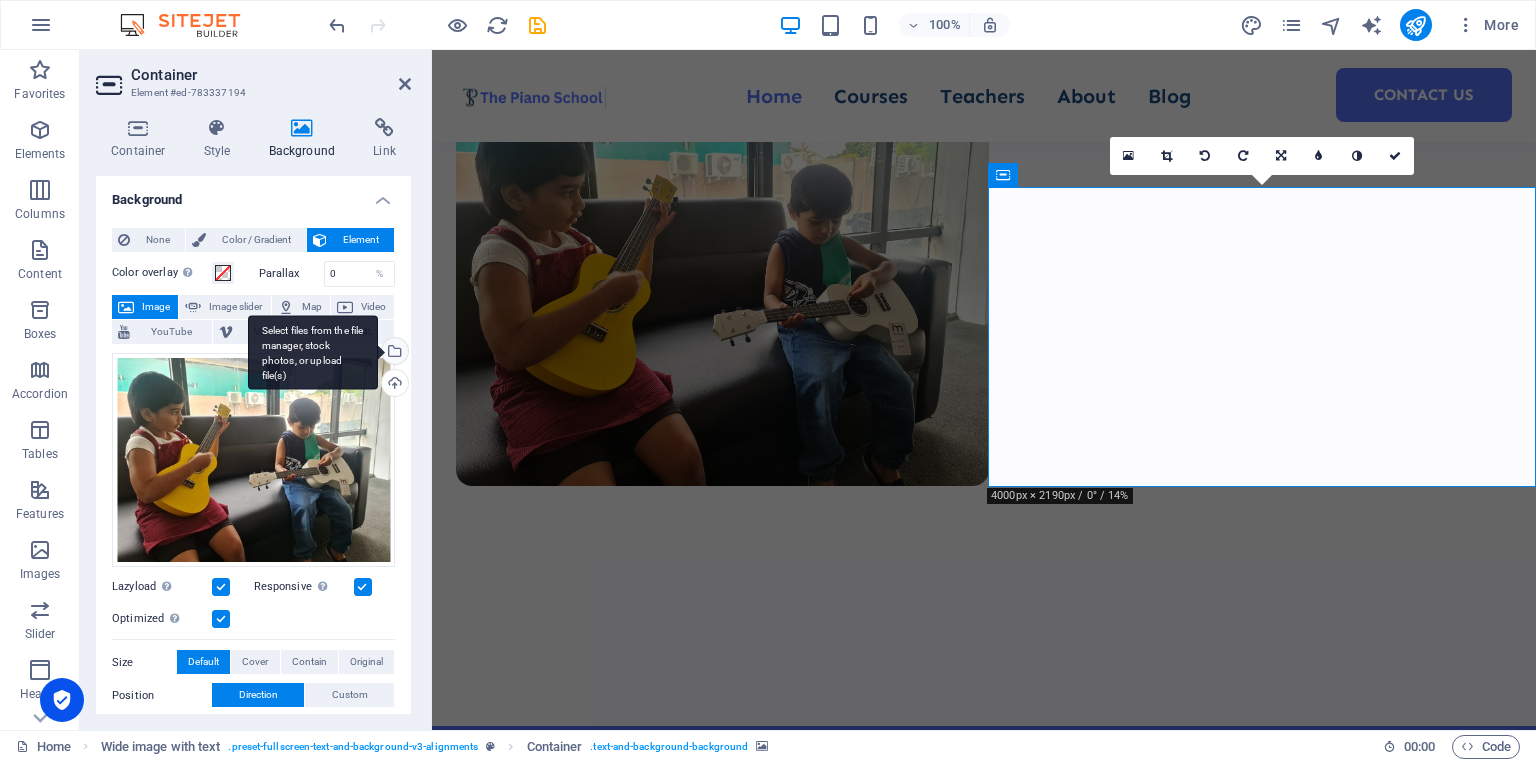 click on "Select files from the file manager, stock photos, or upload file(s)" at bounding box center (393, 353) 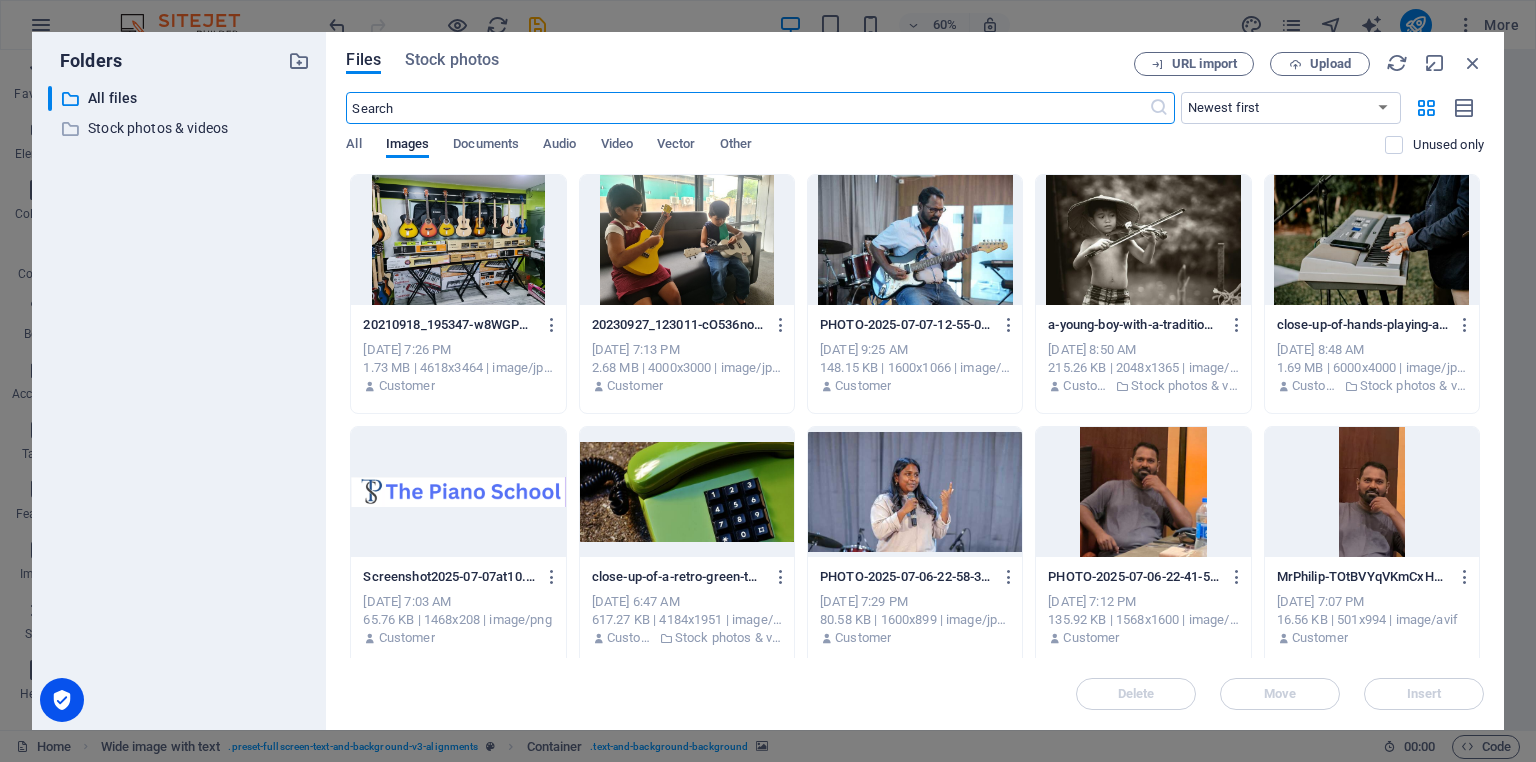 scroll, scrollTop: 910, scrollLeft: 0, axis: vertical 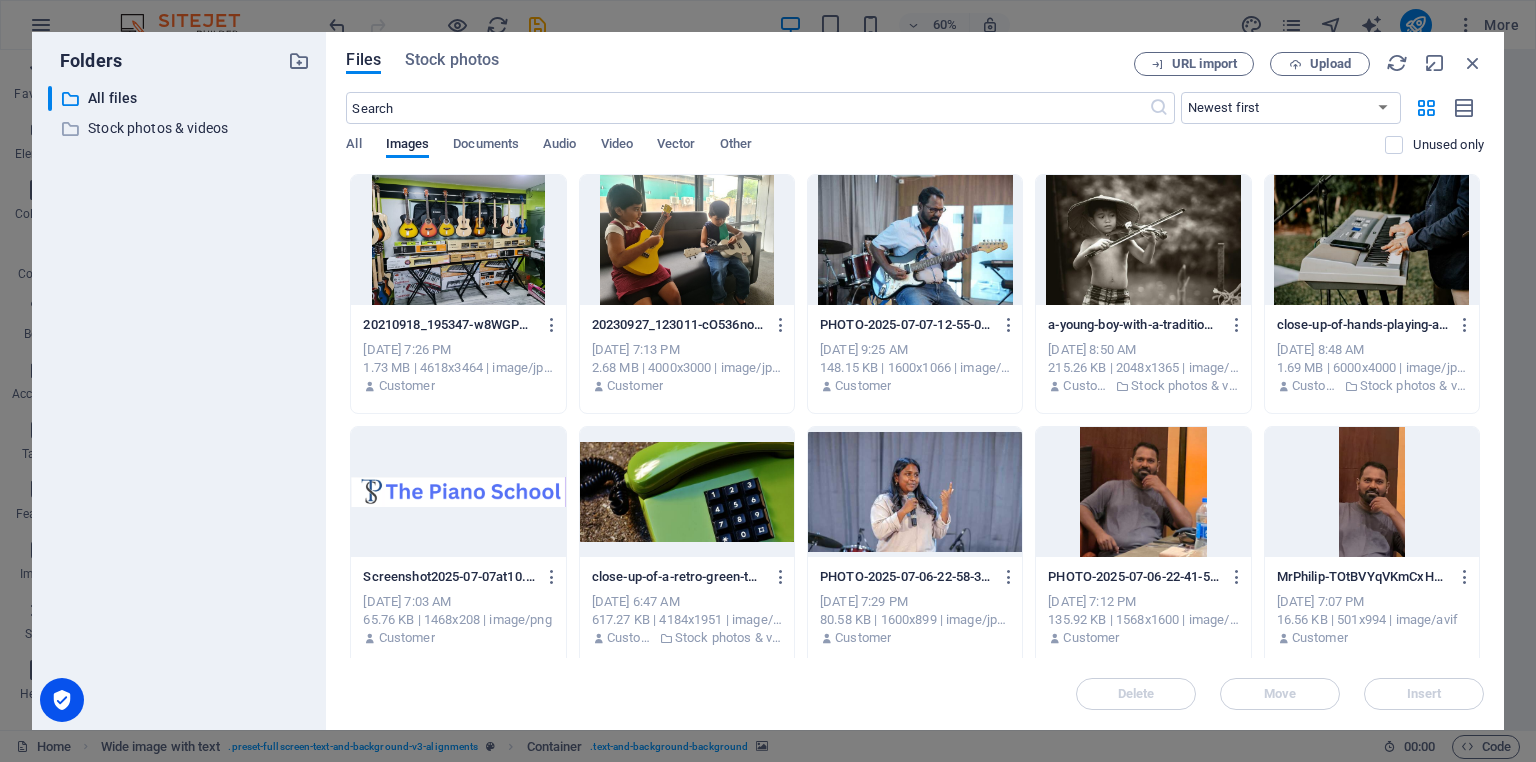 click at bounding box center [915, 240] 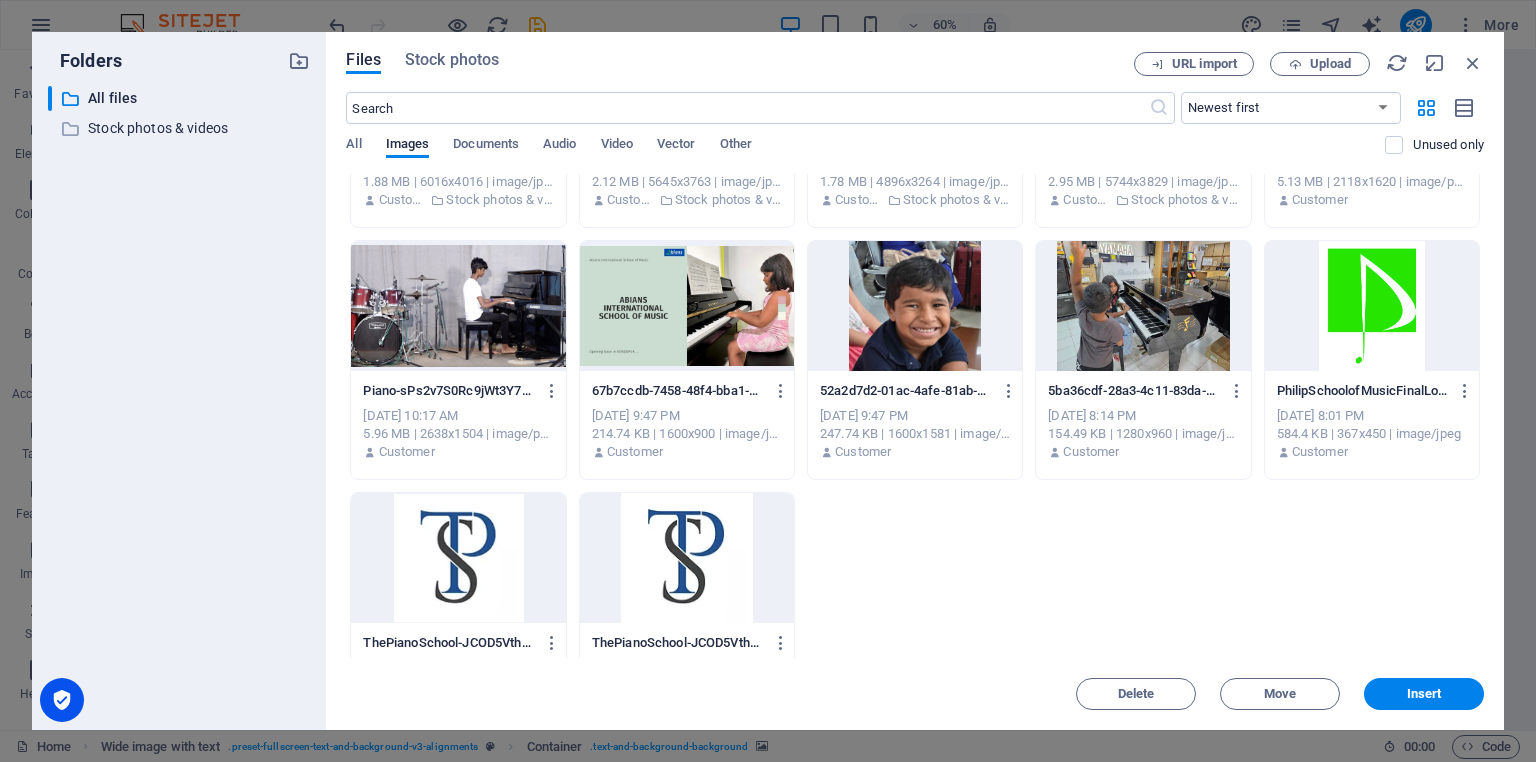 scroll, scrollTop: 1195, scrollLeft: 0, axis: vertical 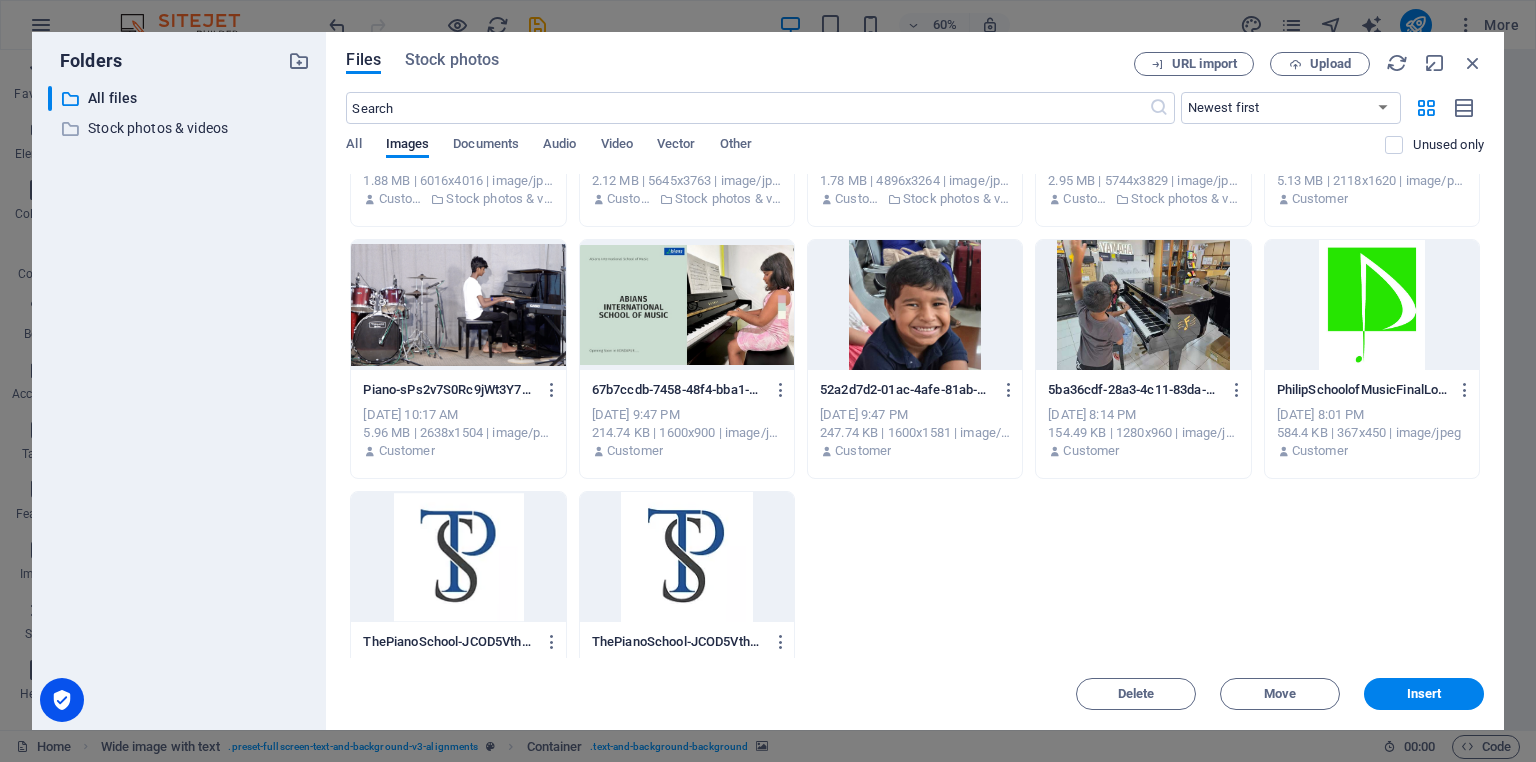 click at bounding box center (1143, 305) 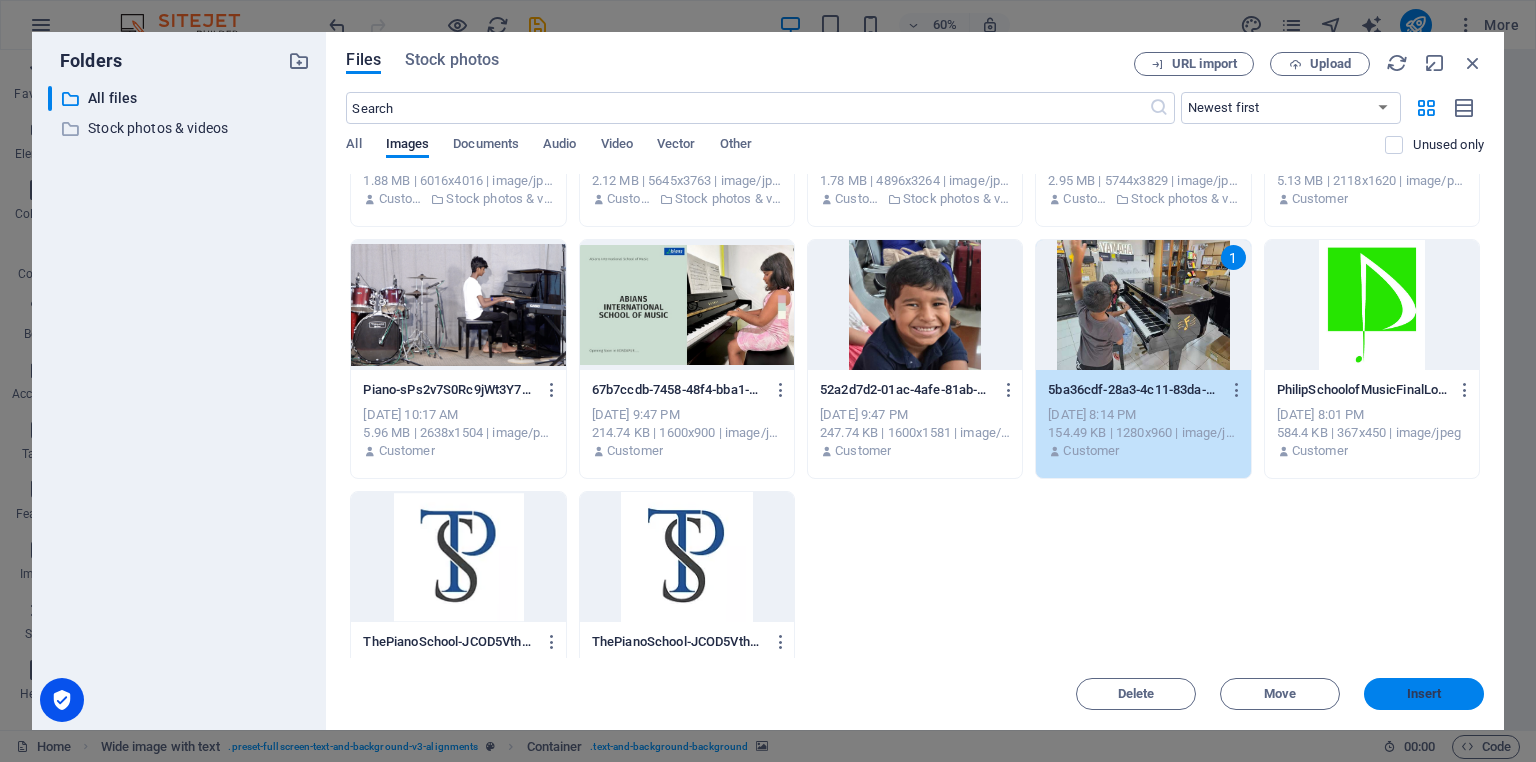 click on "Insert" at bounding box center [1424, 694] 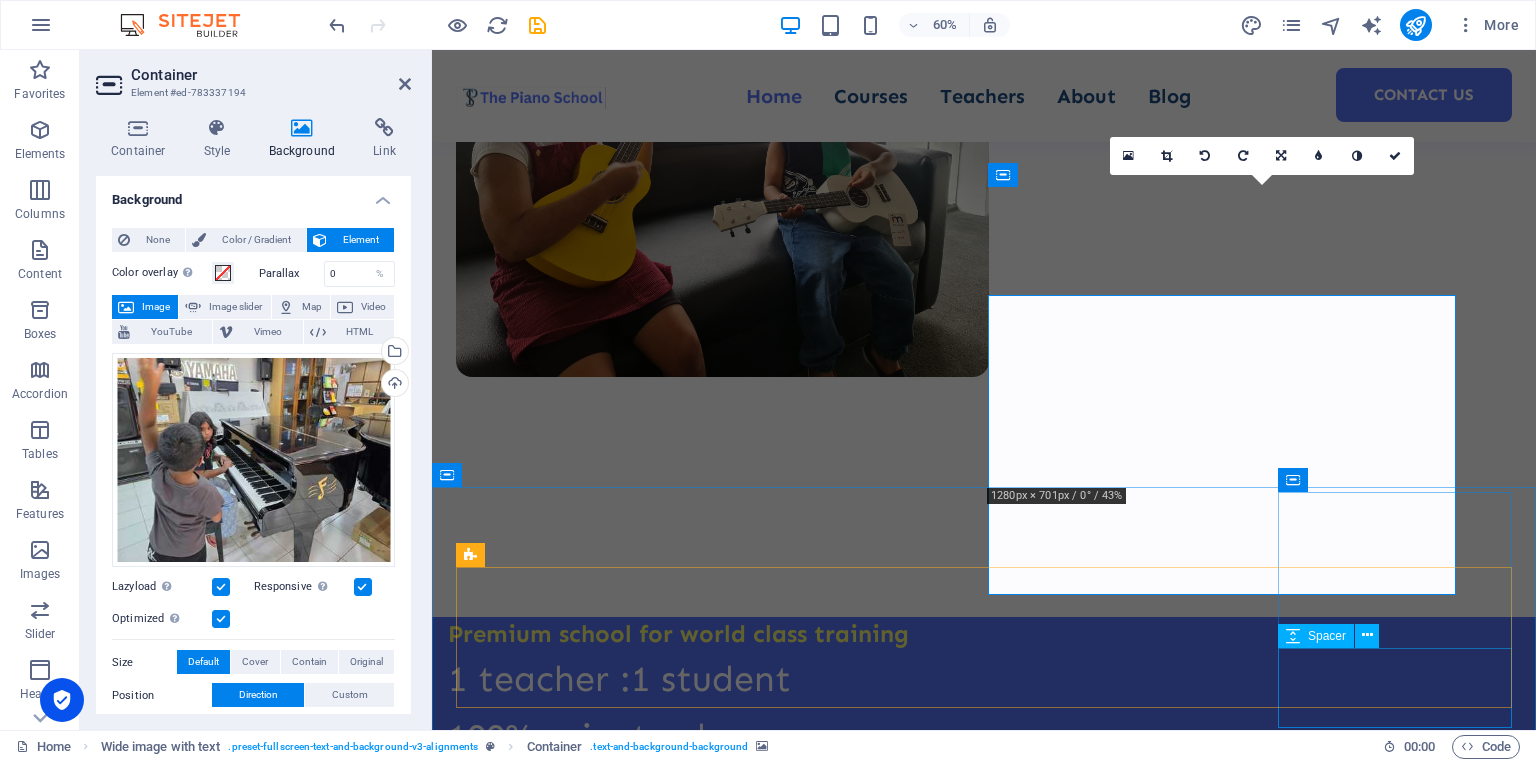 scroll, scrollTop: 801, scrollLeft: 0, axis: vertical 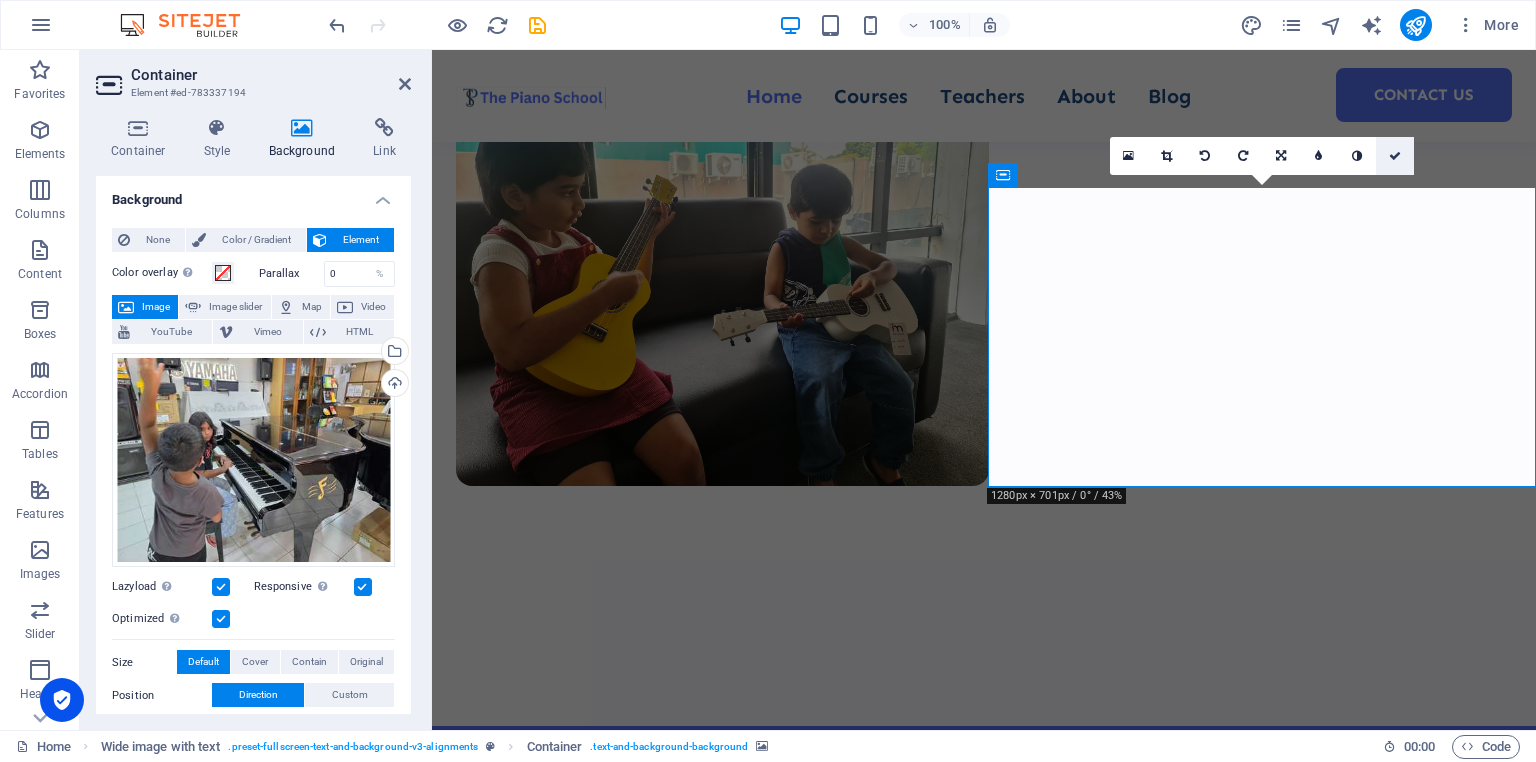 click at bounding box center (1395, 156) 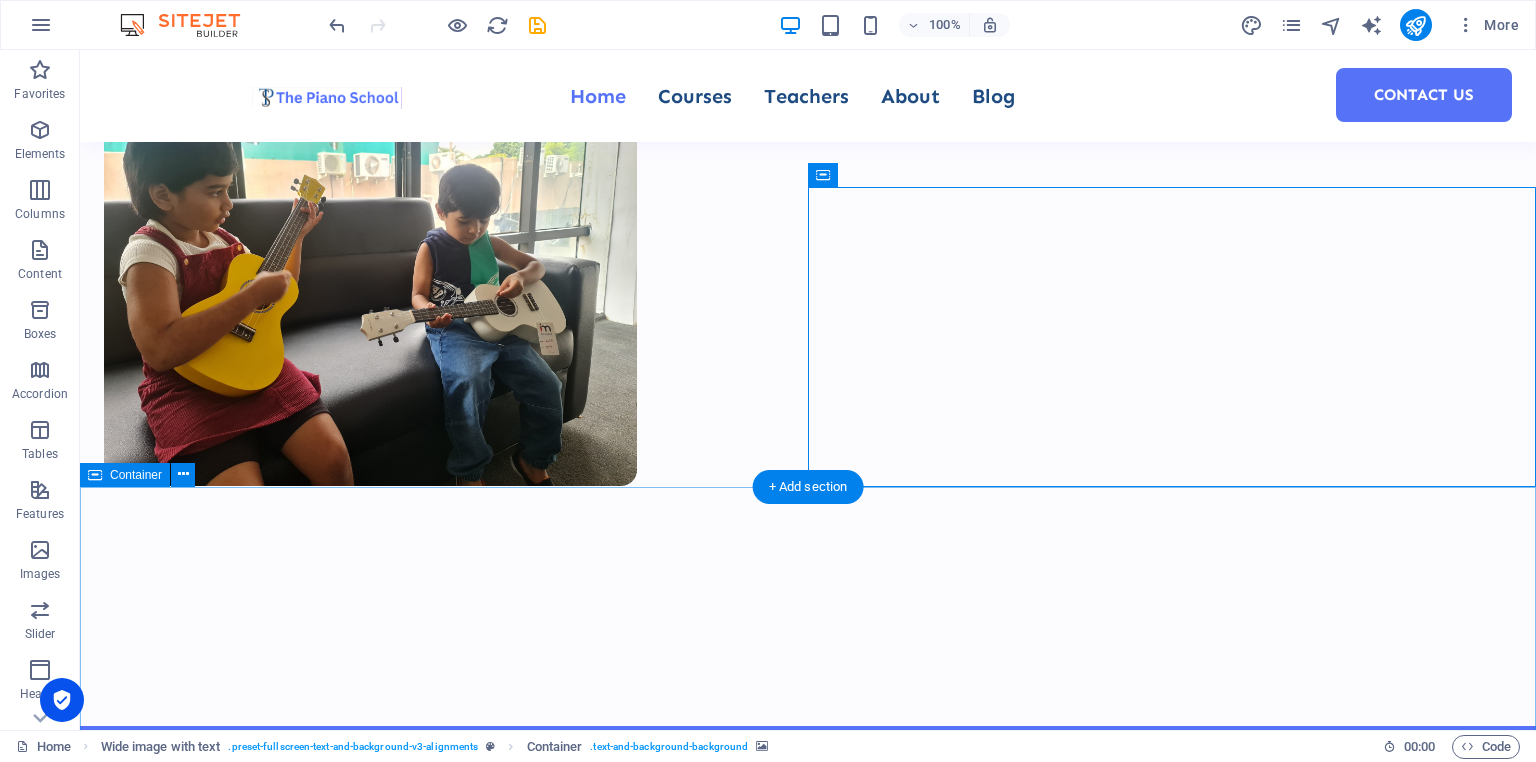 click on "0 Students 0 Courses 0 Reviews 0 TEACHERS" at bounding box center (808, 1956) 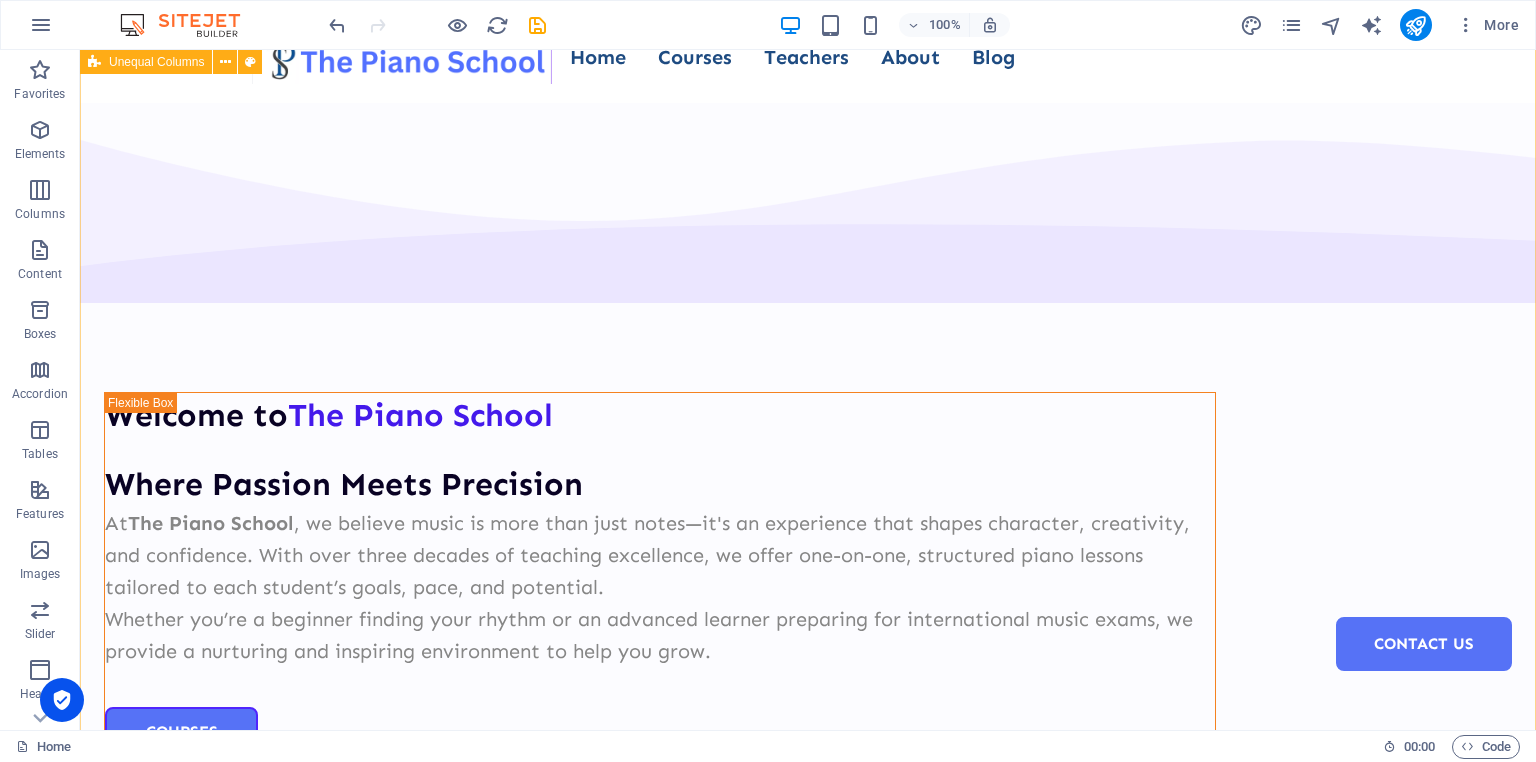scroll, scrollTop: 0, scrollLeft: 0, axis: both 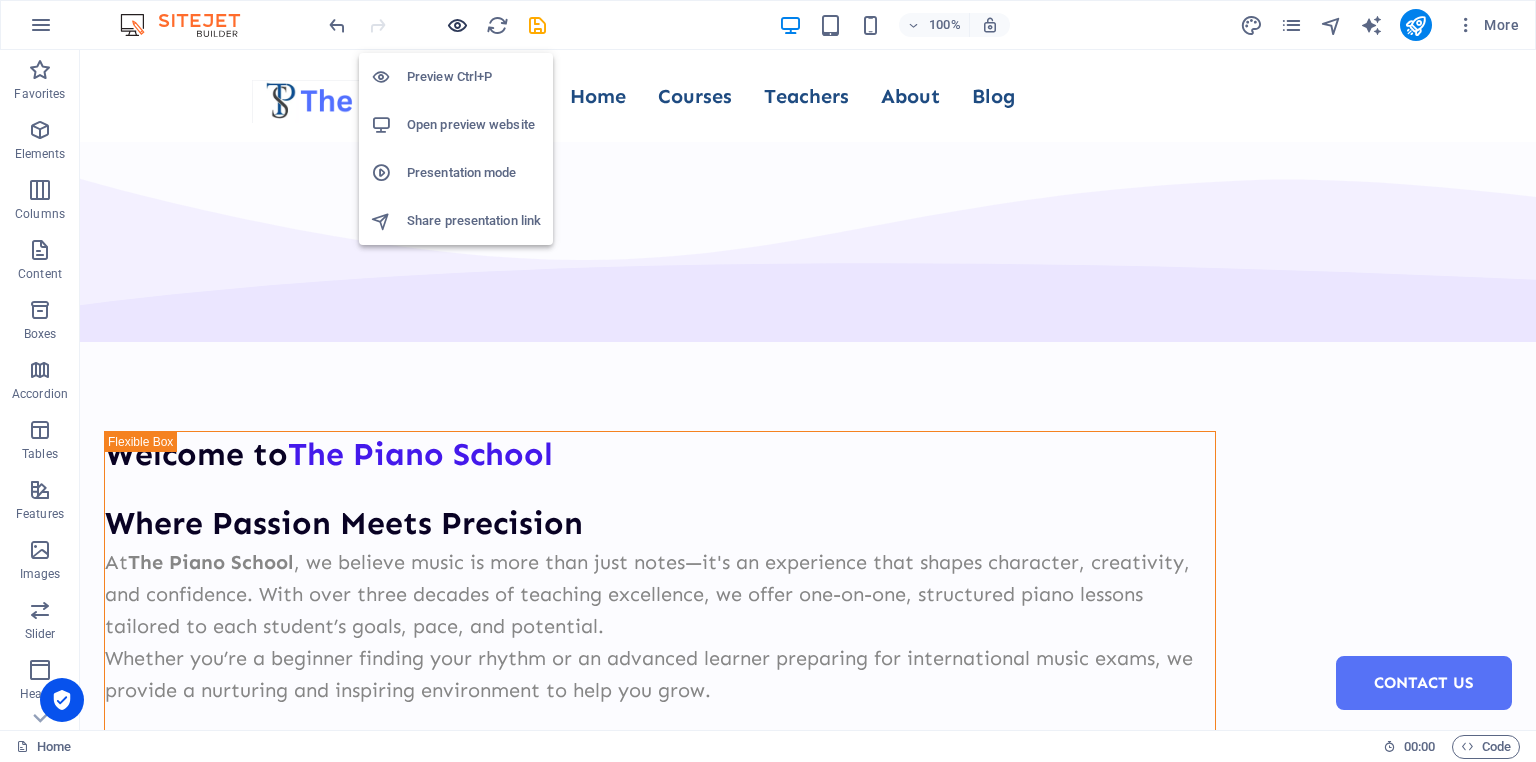 click at bounding box center [457, 25] 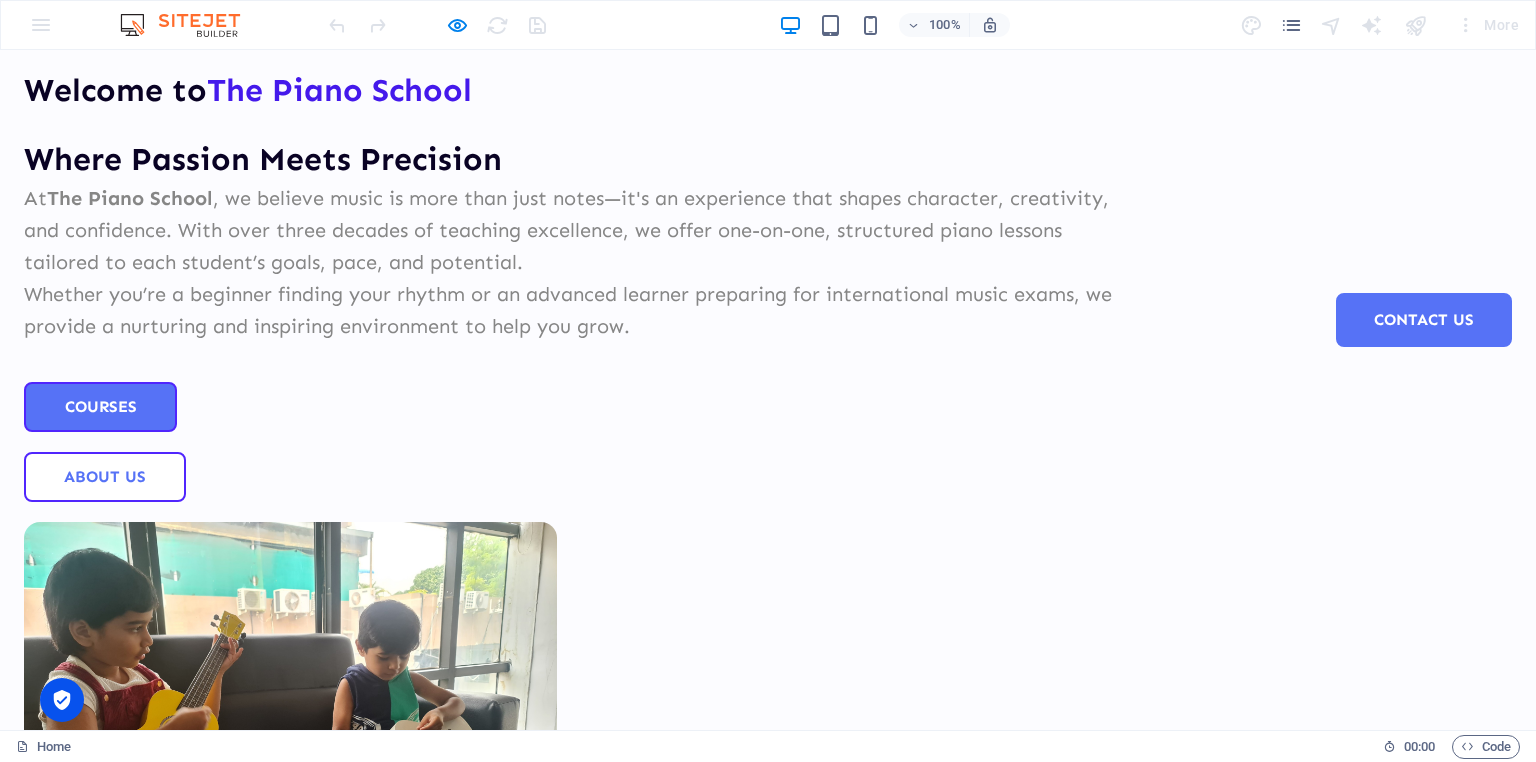 scroll, scrollTop: 0, scrollLeft: 0, axis: both 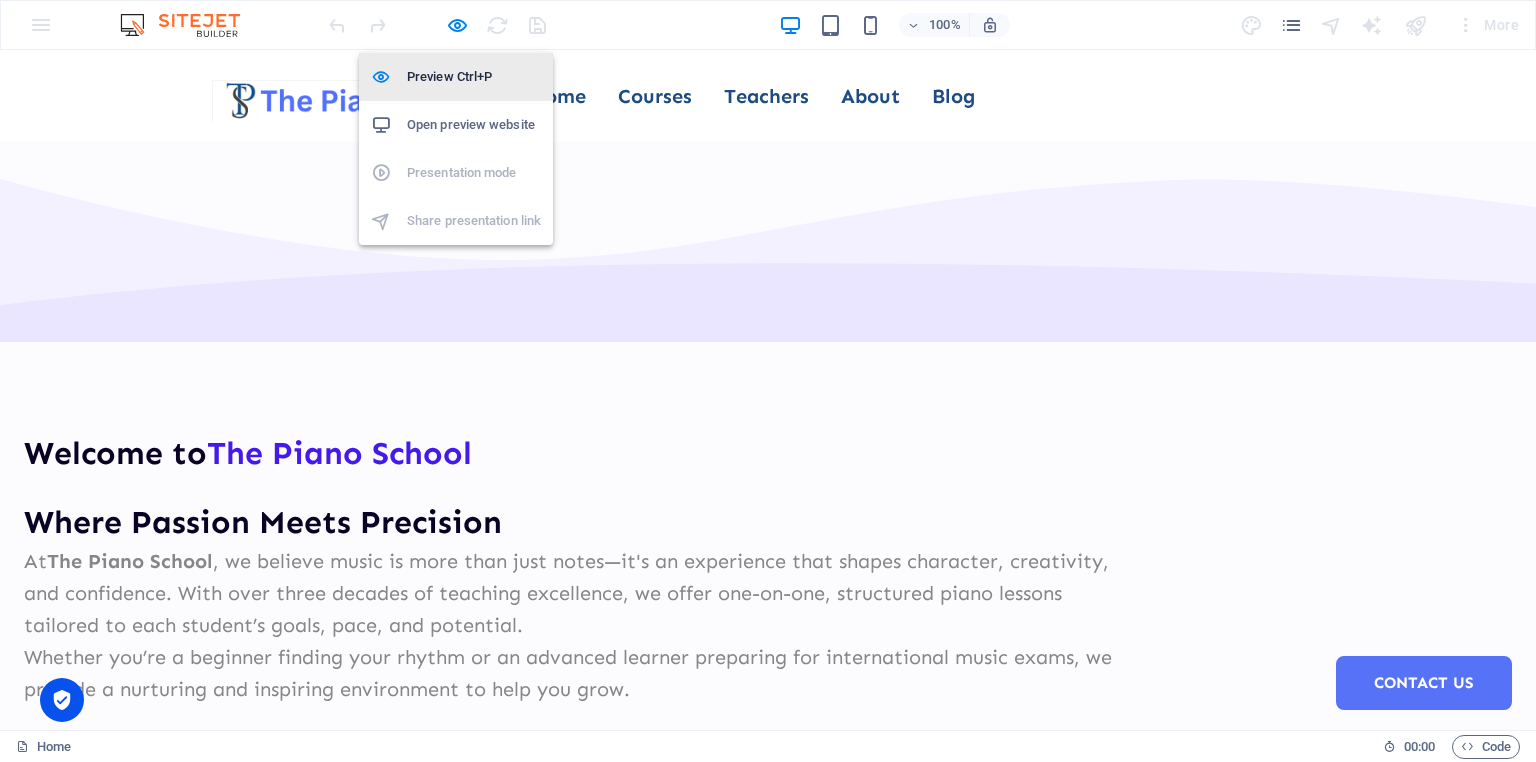 click on "Preview Ctrl+P" at bounding box center (474, 77) 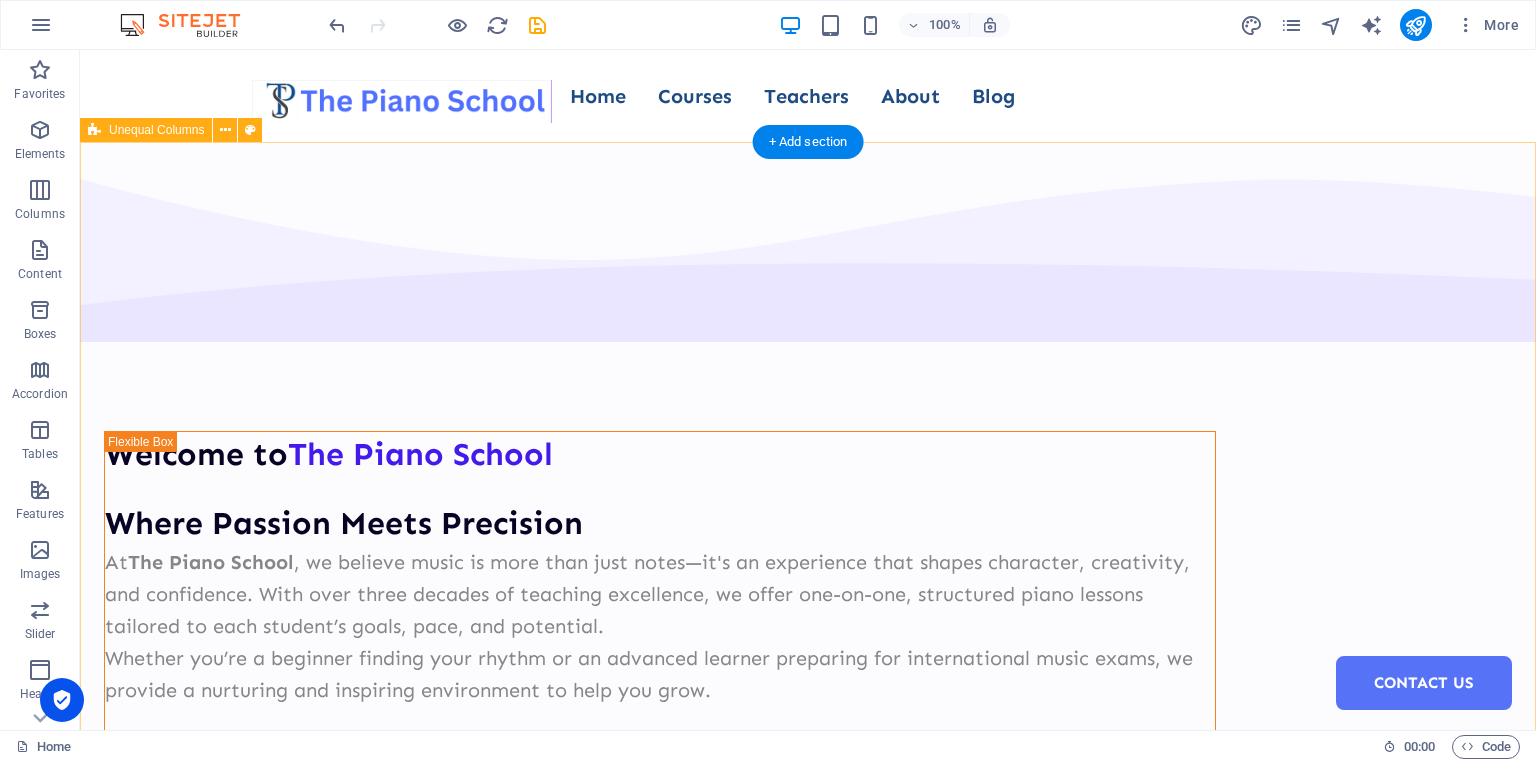 click on "Welcome to  The Piano School Where Passion Meets Precision At  The Piano School , we believe music is more than just notes—it's an experience that shapes character, creativity, and confidence. With over three decades of teaching excellence, we offer one-on-one, structured piano lessons tailored to each student’s goals, pace, and potential. Whether you’re a beginner finding your rhythm or an advanced learner preparing for international music exams, we provide a nurturing and inspiring environment to help you grow. Courses About Us" at bounding box center (808, 834) 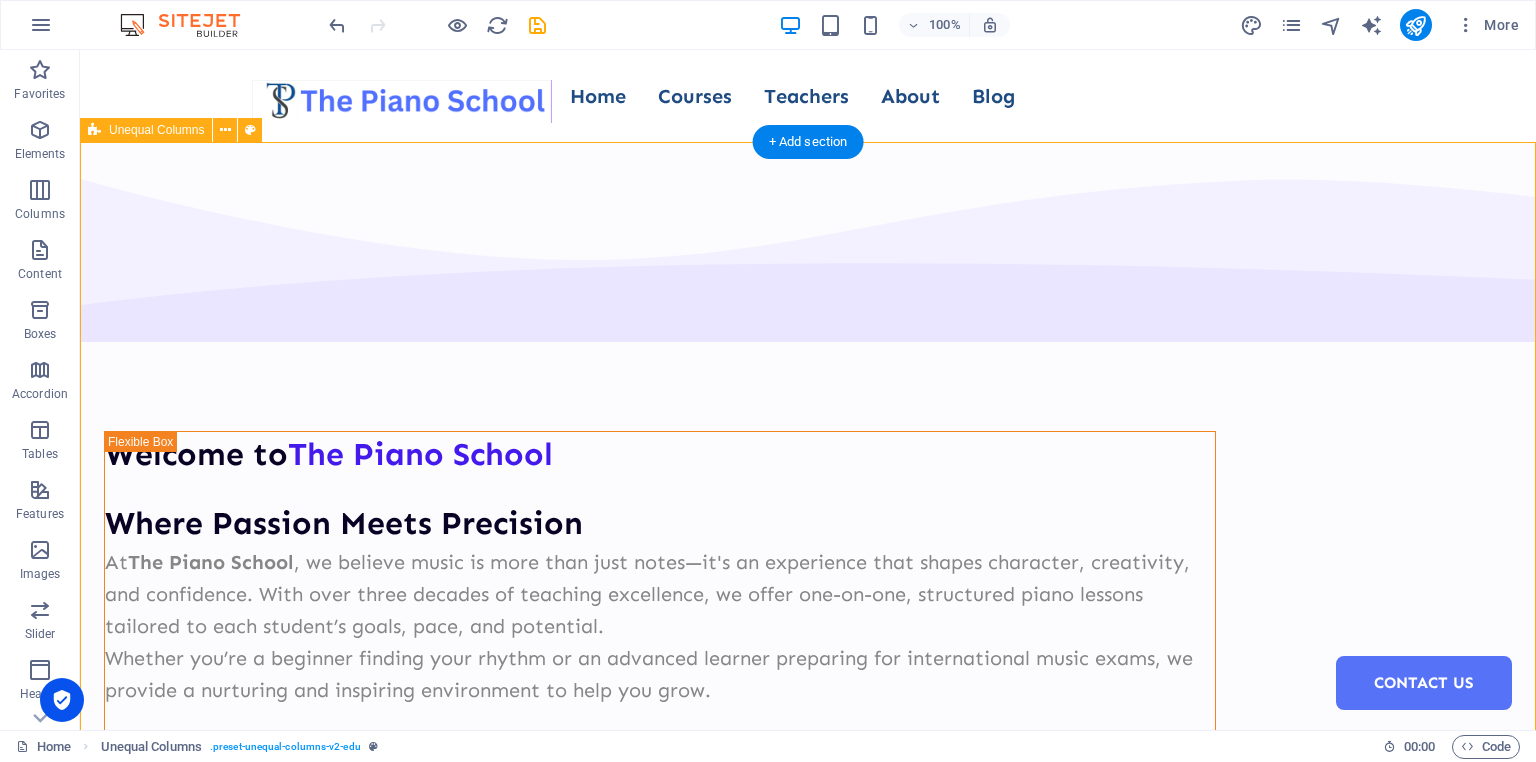 click on "Welcome to  The Piano School Where Passion Meets Precision At  The Piano School , we believe music is more than just notes—it's an experience that shapes character, creativity, and confidence. With over three decades of teaching excellence, we offer one-on-one, structured piano lessons tailored to each student’s goals, pace, and potential. Whether you’re a beginner finding your rhythm or an advanced learner preparing for international music exams, we provide a nurturing and inspiring environment to help you grow. Courses About Us" at bounding box center (808, 834) 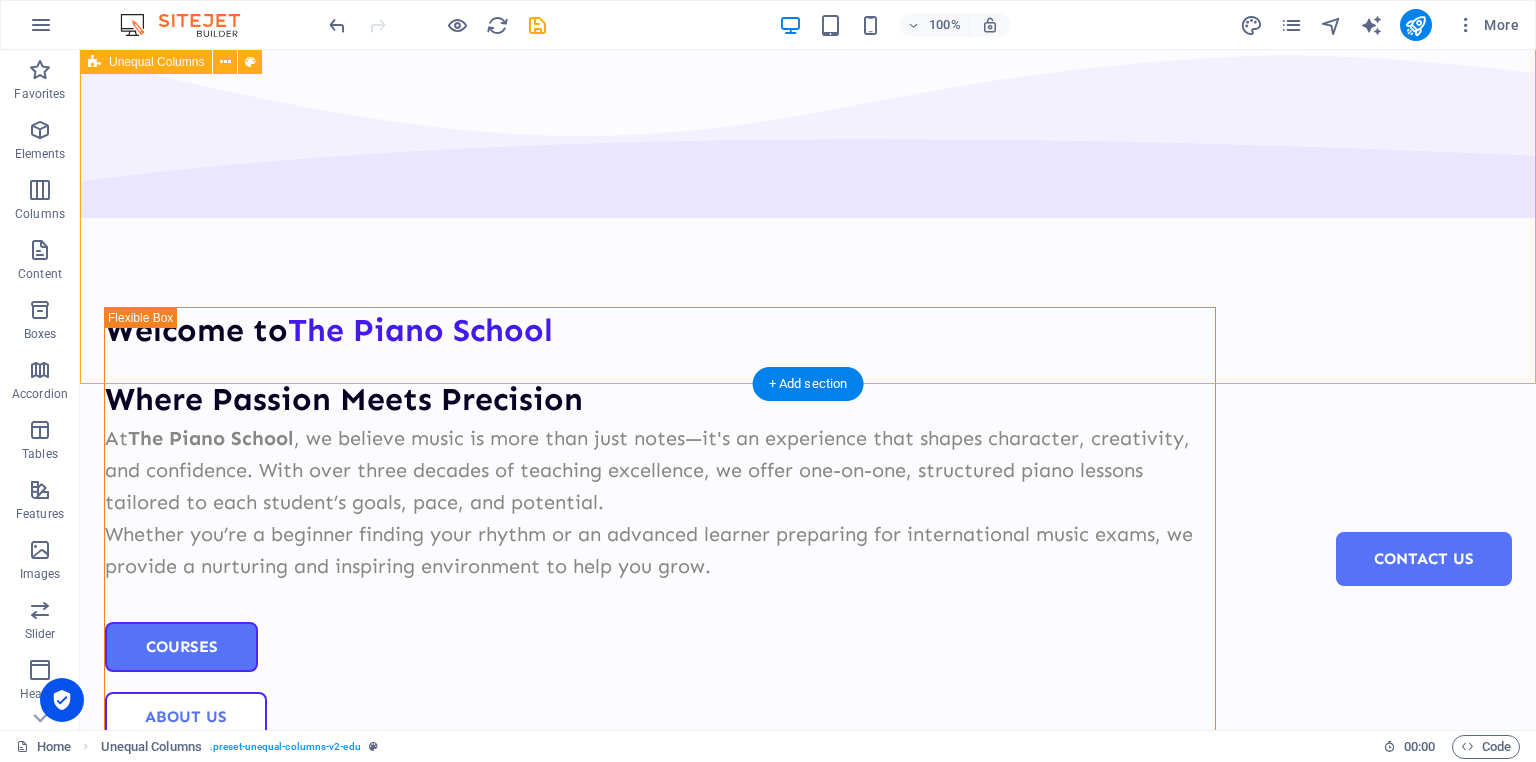 scroll, scrollTop: 0, scrollLeft: 0, axis: both 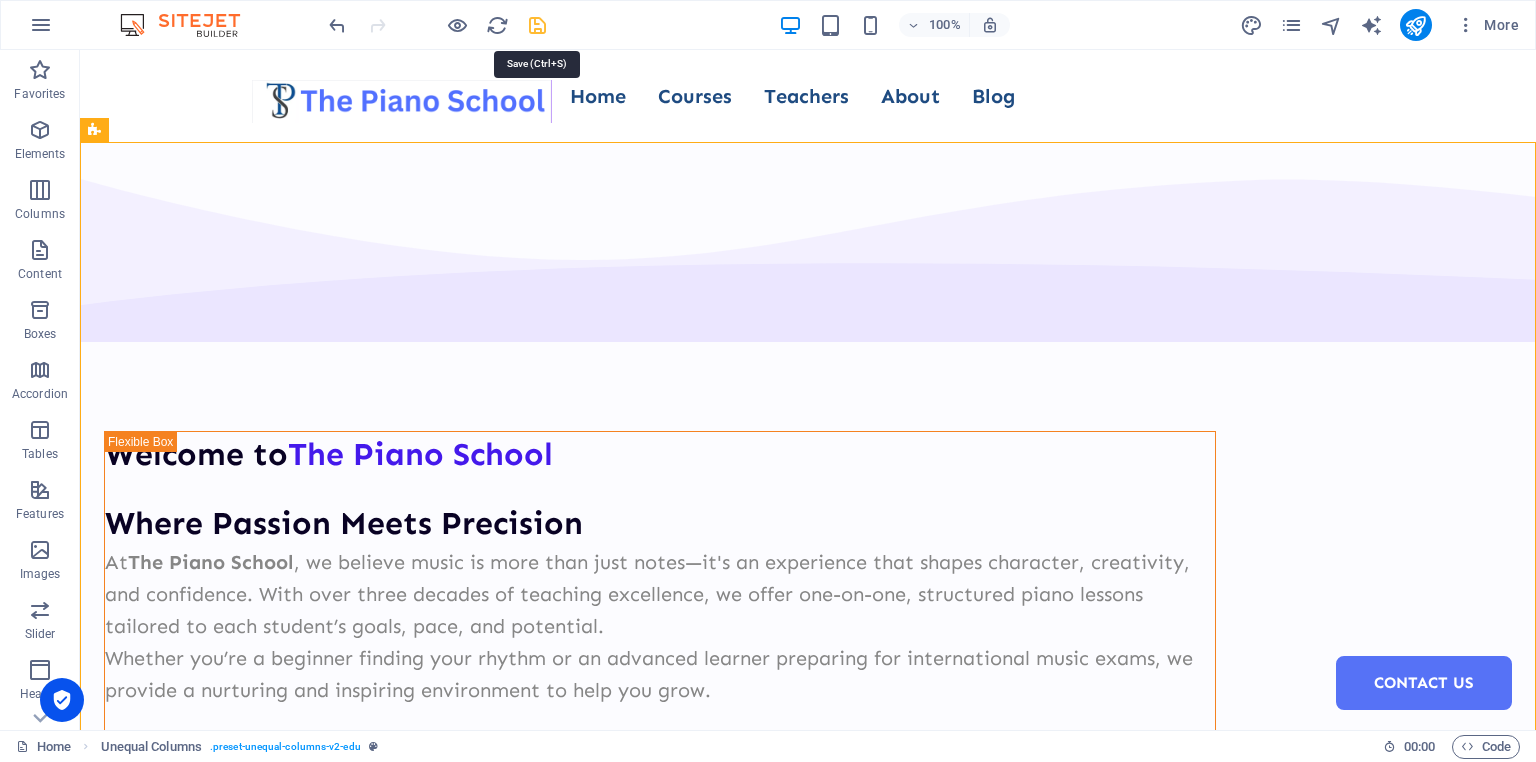 click at bounding box center (537, 25) 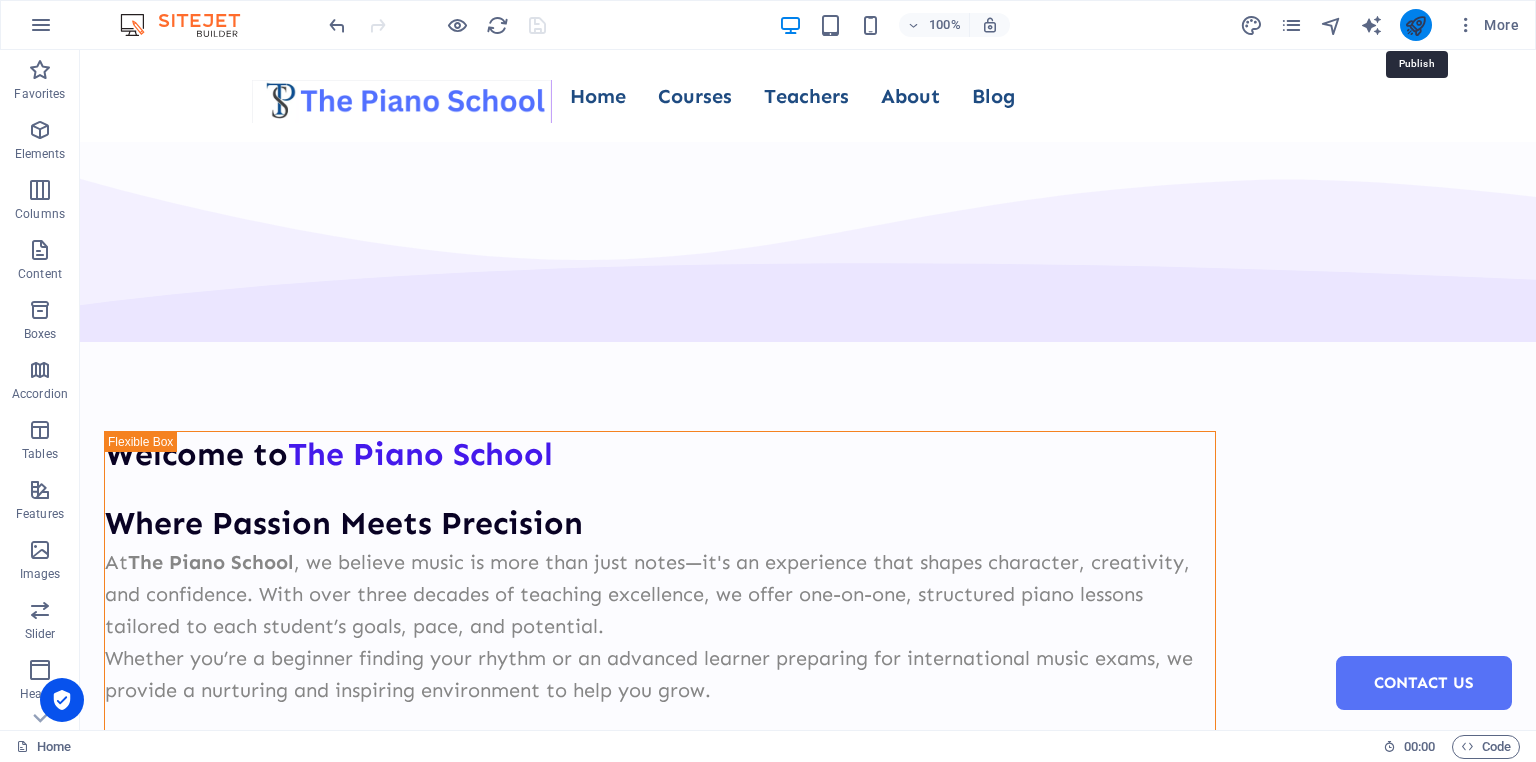 click at bounding box center [1415, 25] 